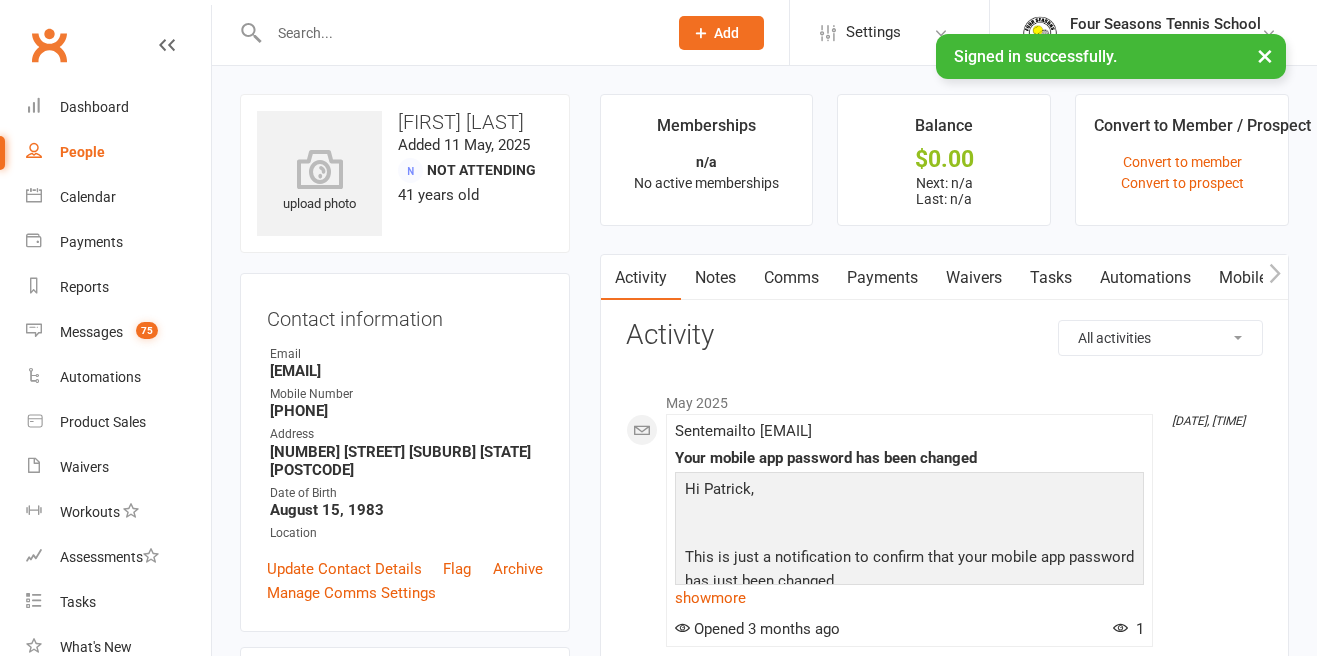 scroll, scrollTop: 0, scrollLeft: 0, axis: both 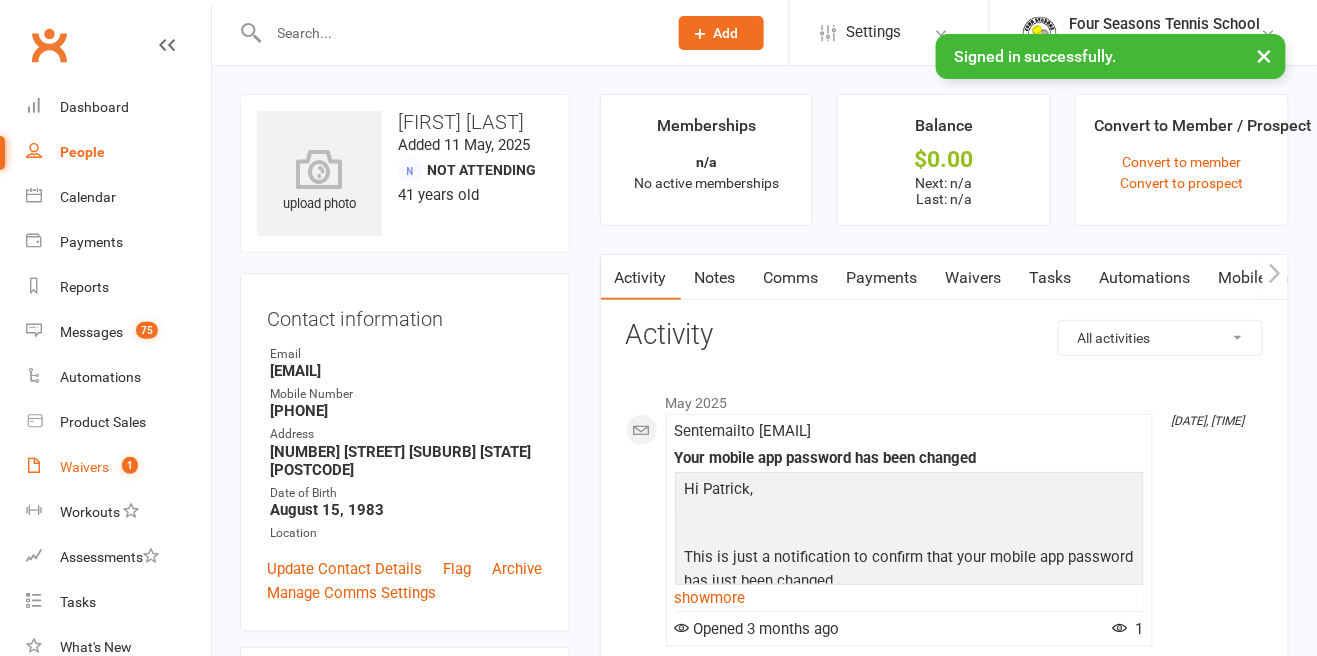click on "Waivers" at bounding box center [84, 467] 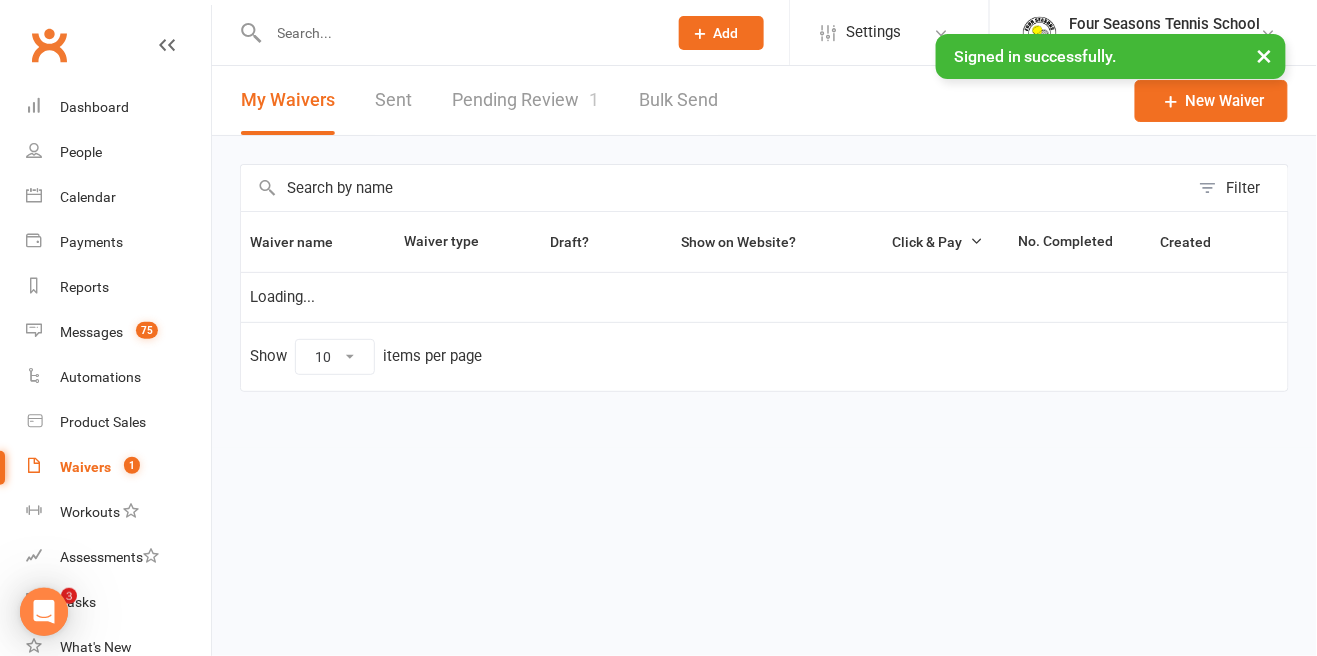 scroll, scrollTop: 0, scrollLeft: 0, axis: both 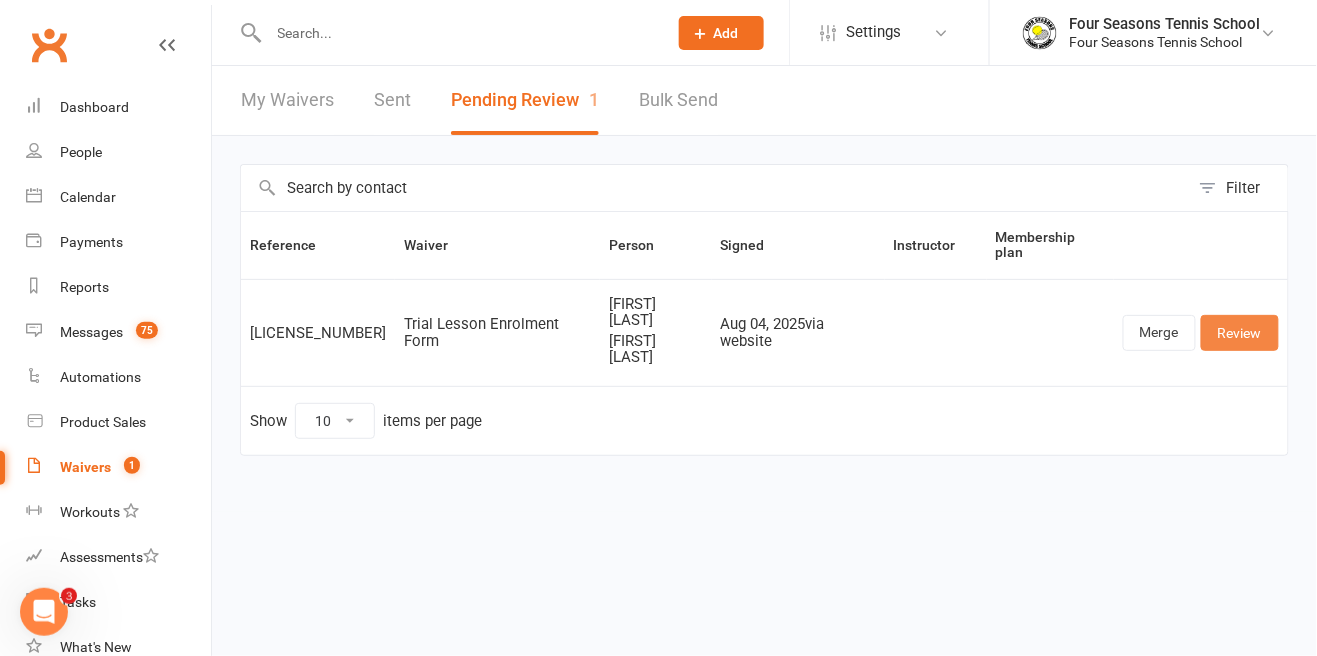 click on "Review" at bounding box center [1240, 333] 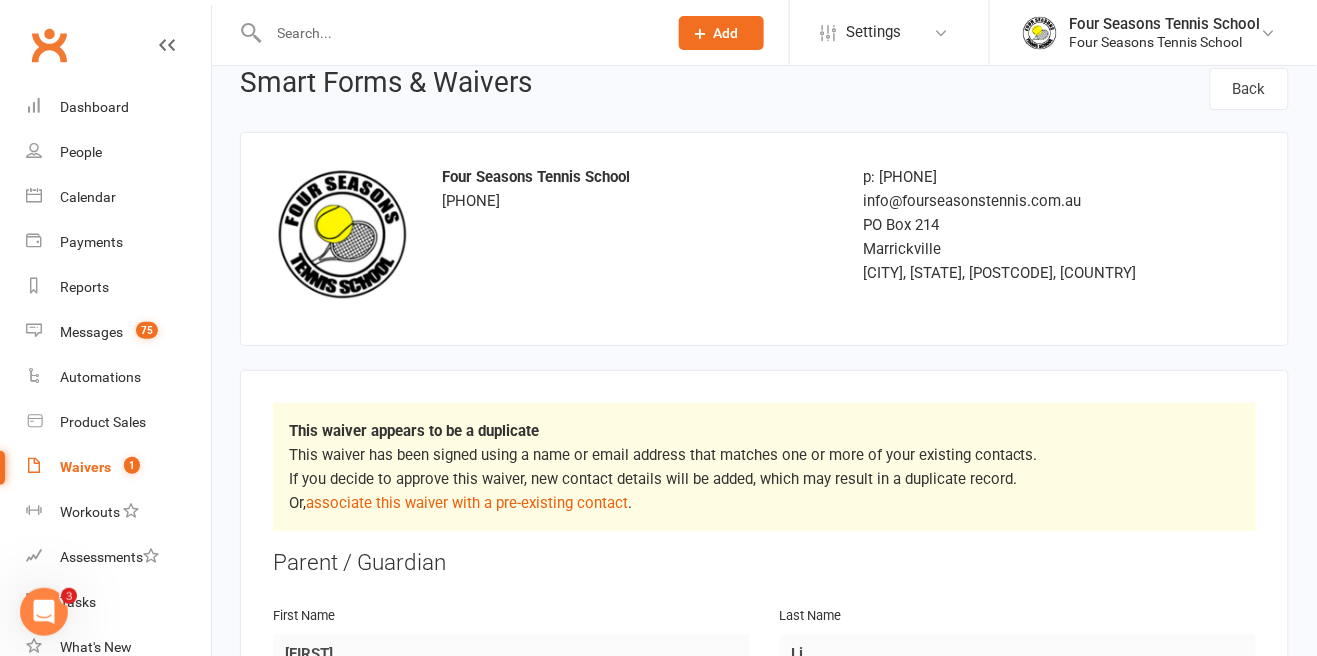 scroll, scrollTop: 26, scrollLeft: 0, axis: vertical 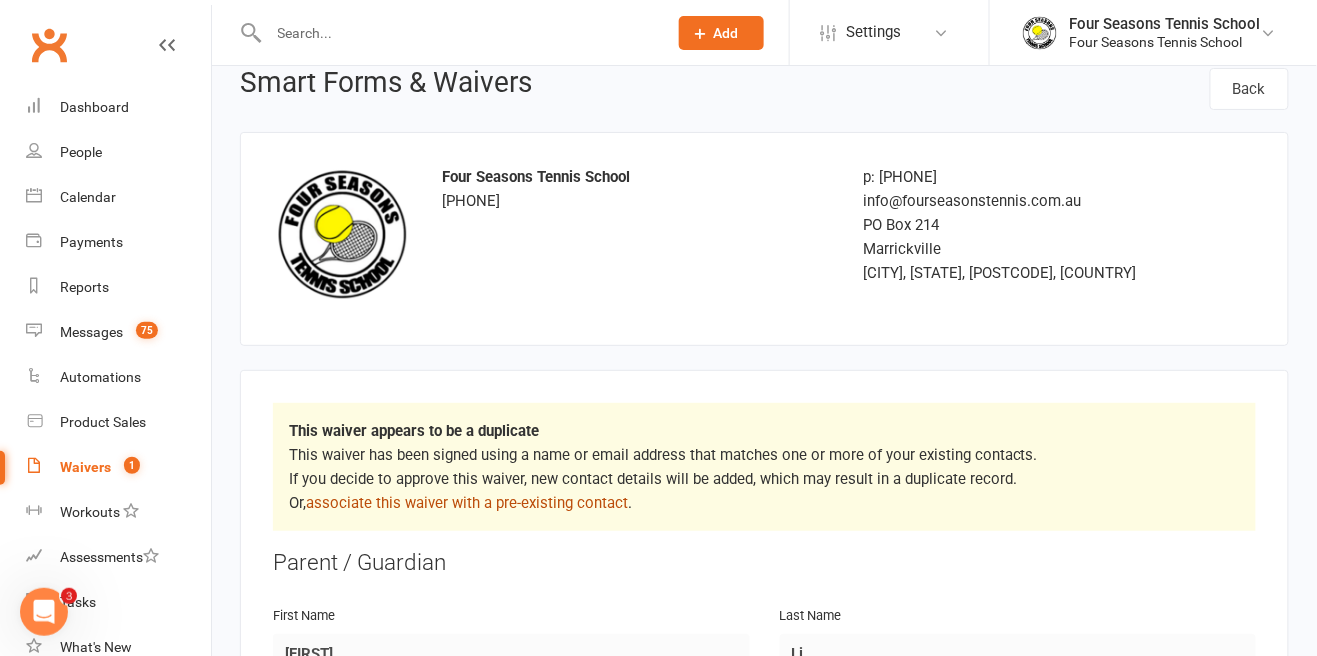 click on "associate this waiver with a pre-existing contact" at bounding box center [467, 503] 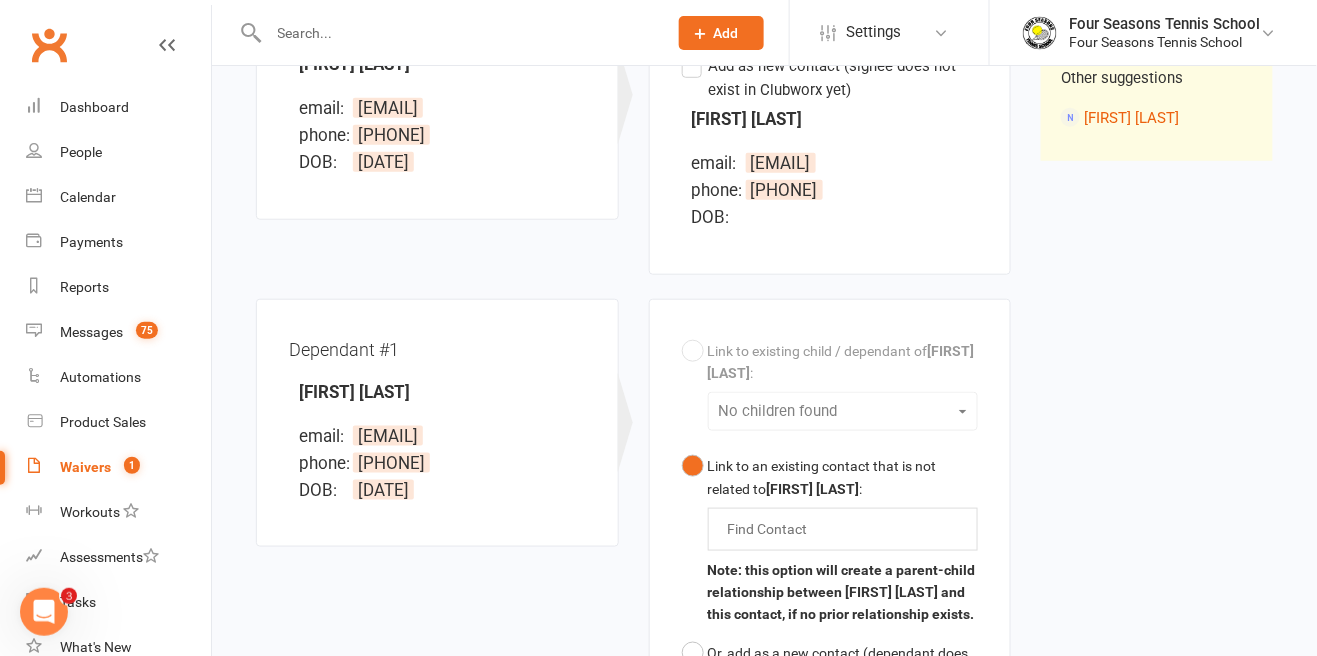 scroll, scrollTop: 614, scrollLeft: 0, axis: vertical 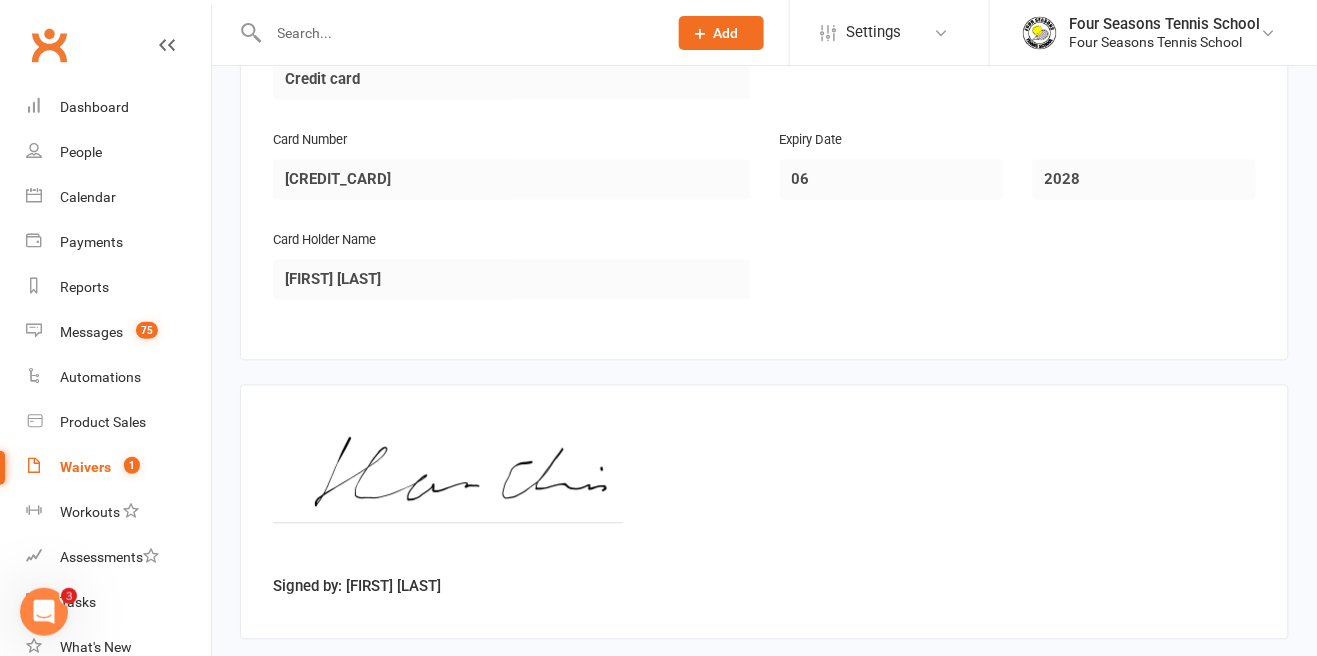 click on "Approve" at bounding box center (298, 685) 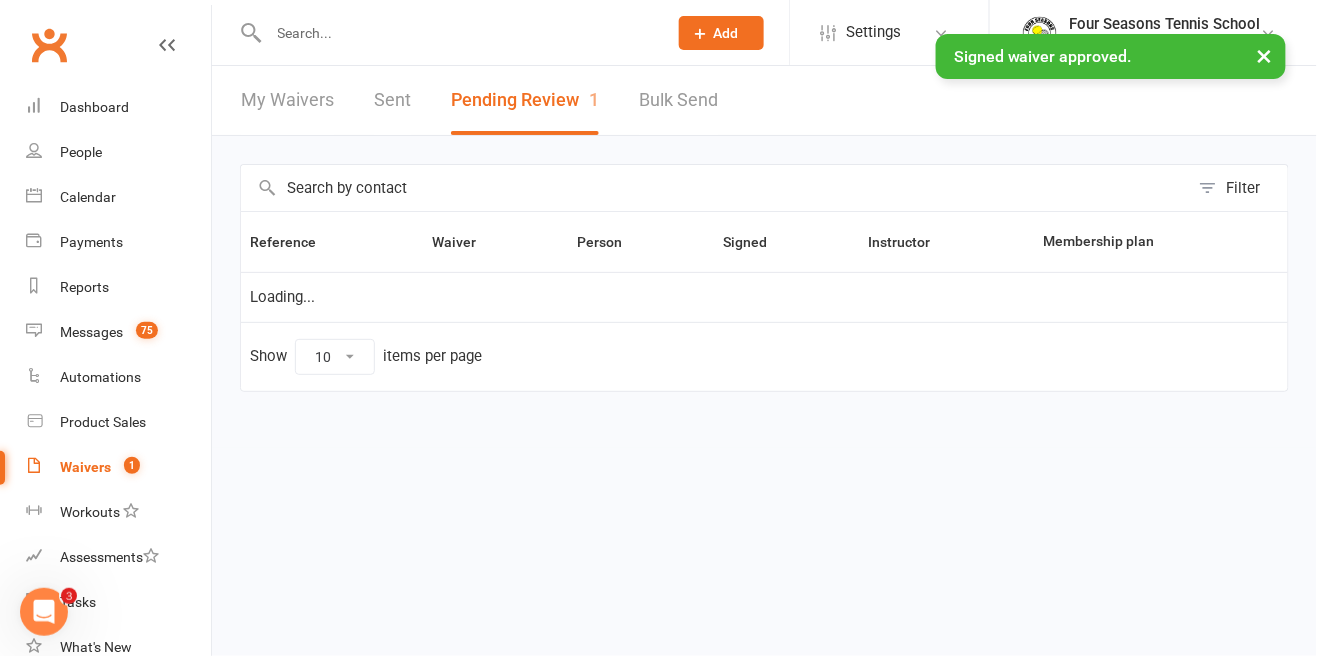 scroll, scrollTop: 0, scrollLeft: 0, axis: both 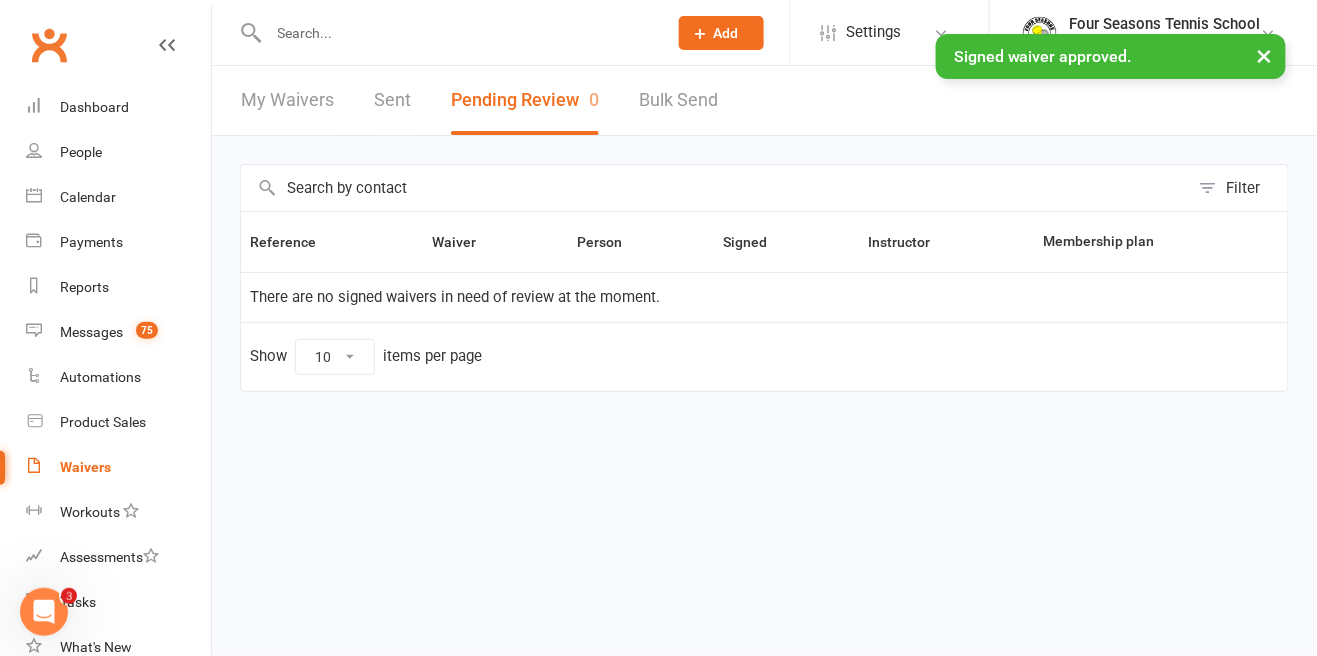 click on "×" at bounding box center (1265, 55) 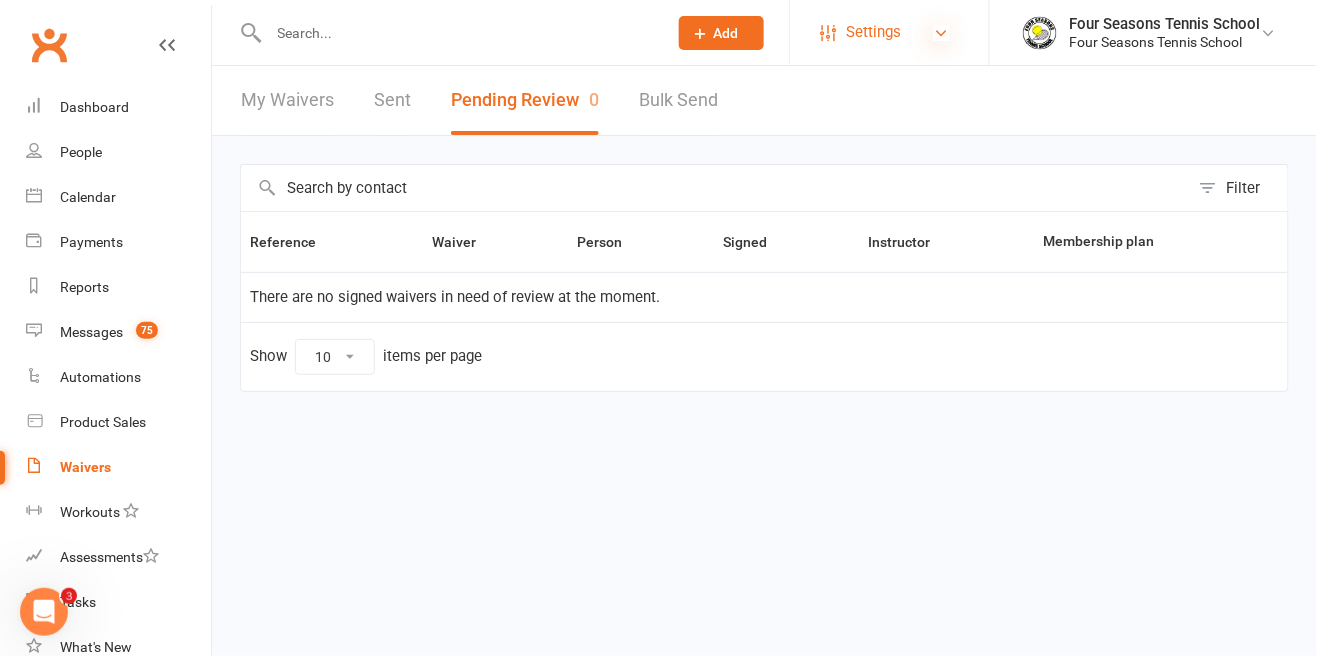 click at bounding box center [941, 33] 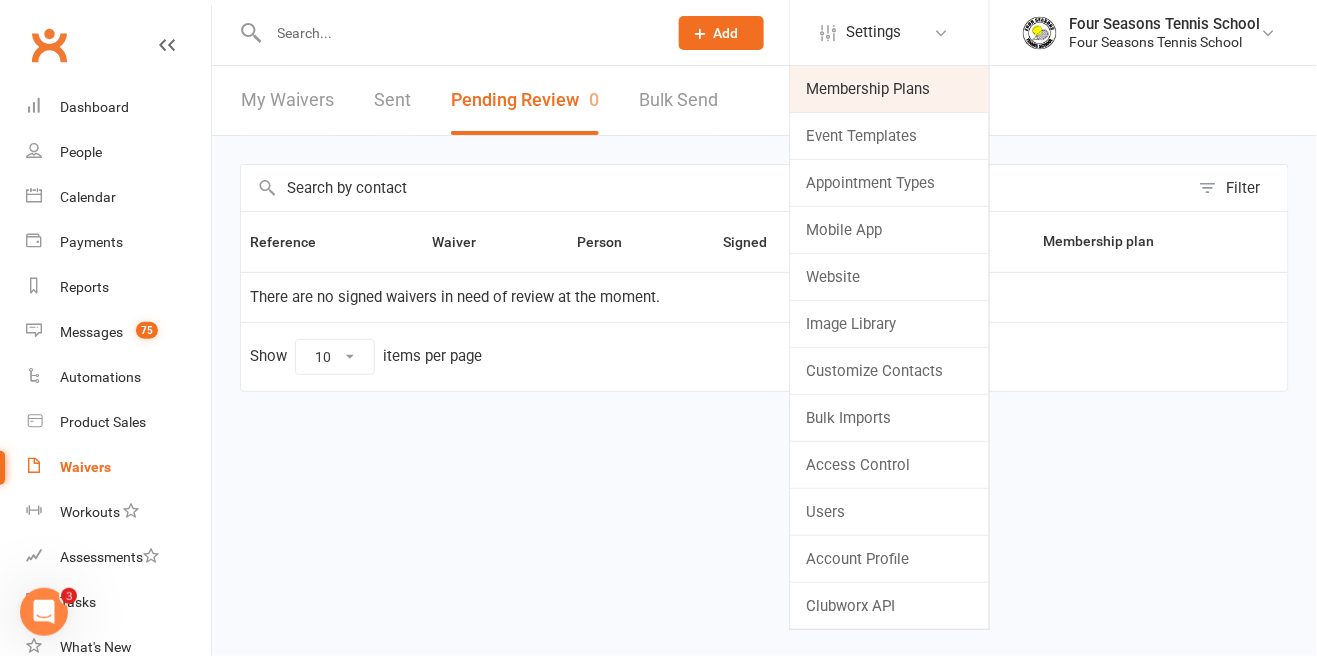 click on "Membership Plans" at bounding box center (889, 89) 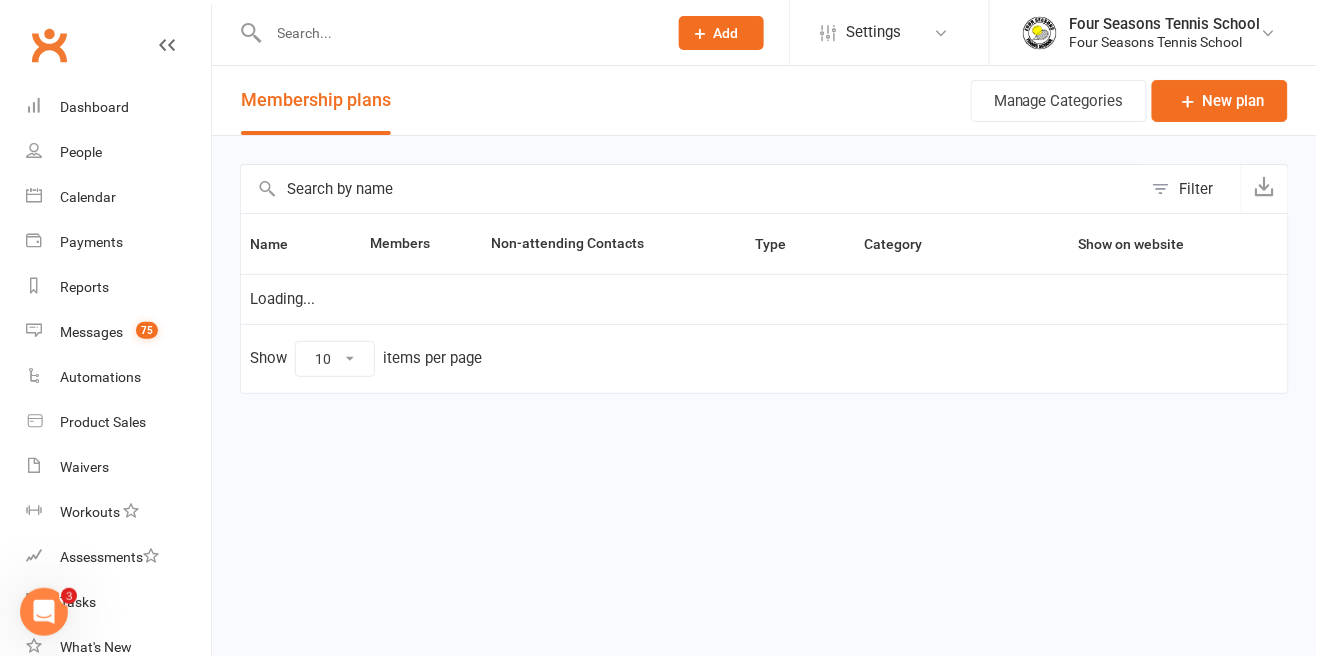 select on "50" 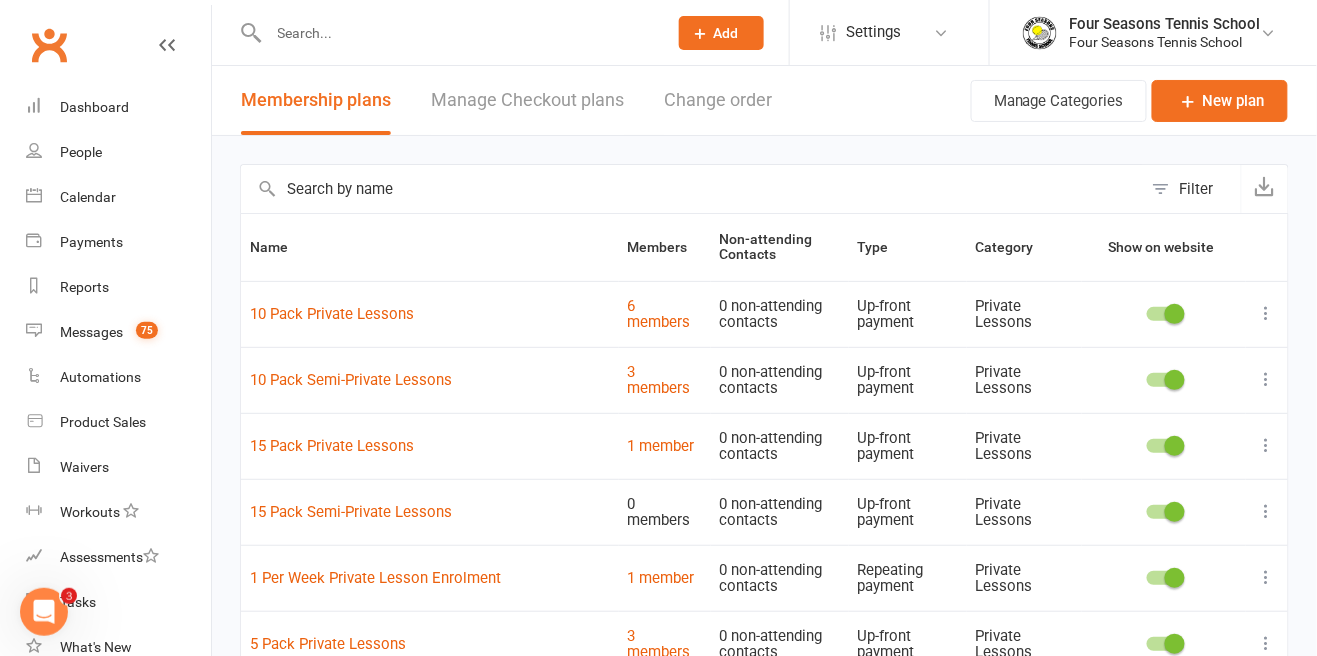 click at bounding box center [1267, 314] 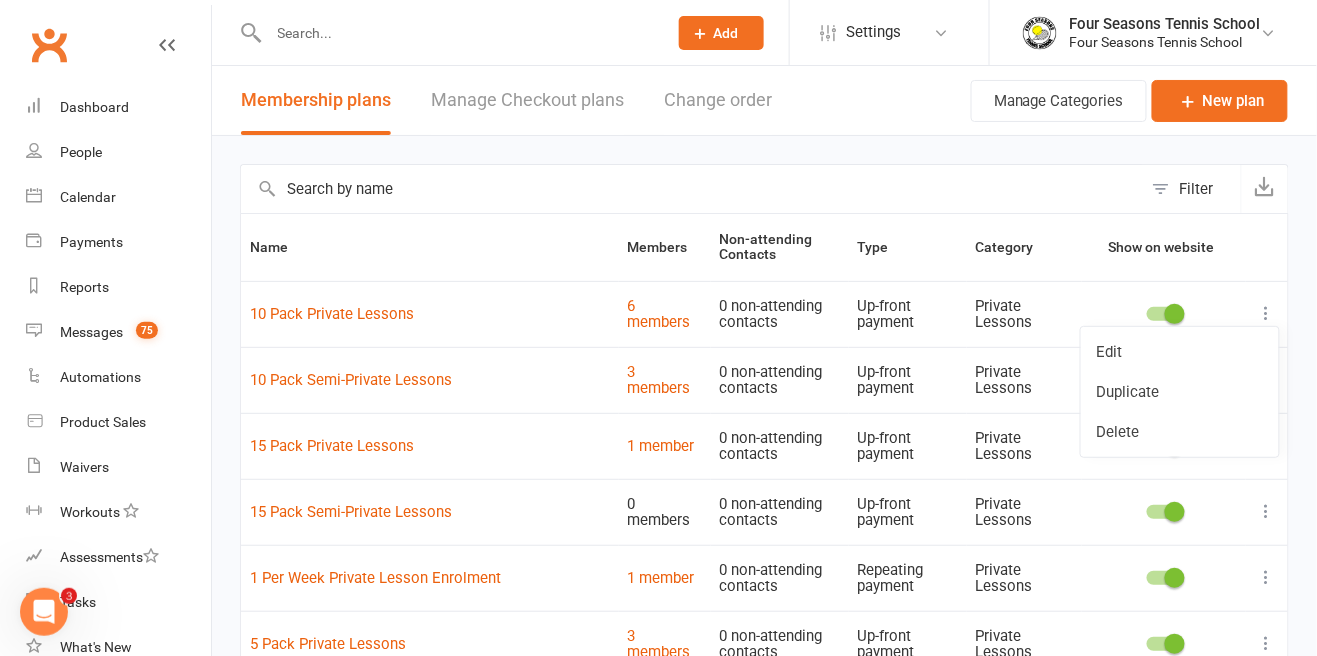 click at bounding box center [691, 189] 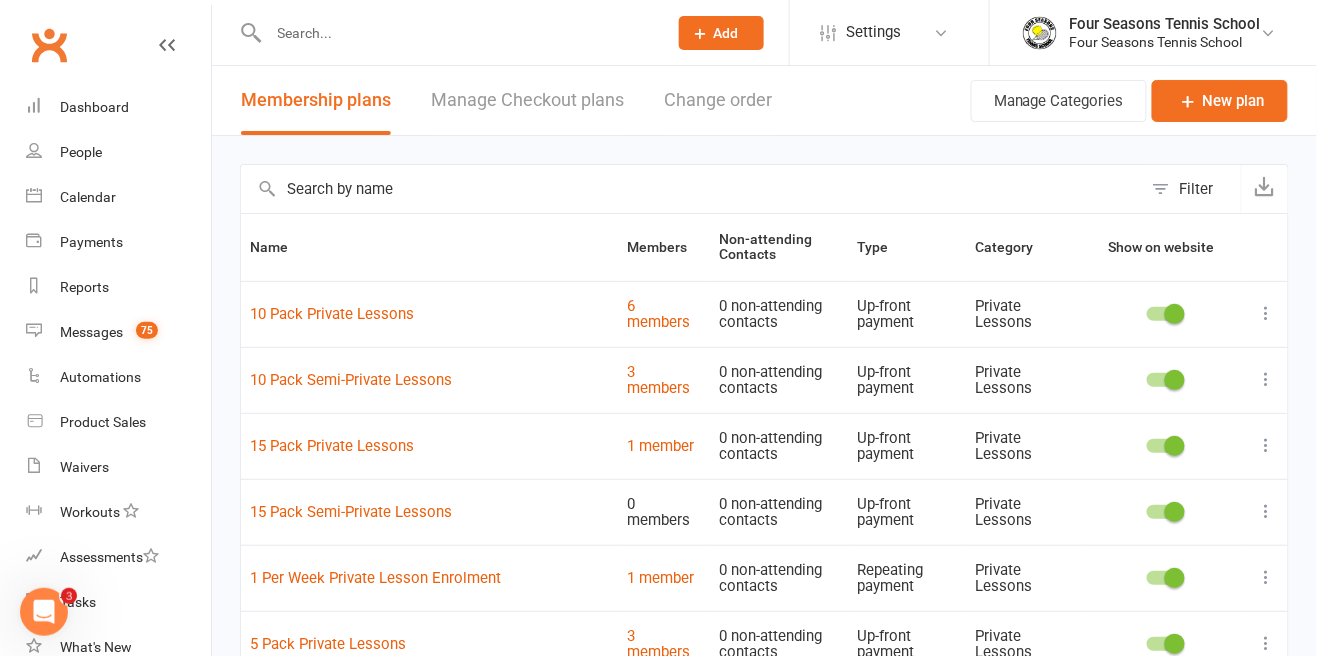 click on "Manage Checkout plans" at bounding box center [527, 100] 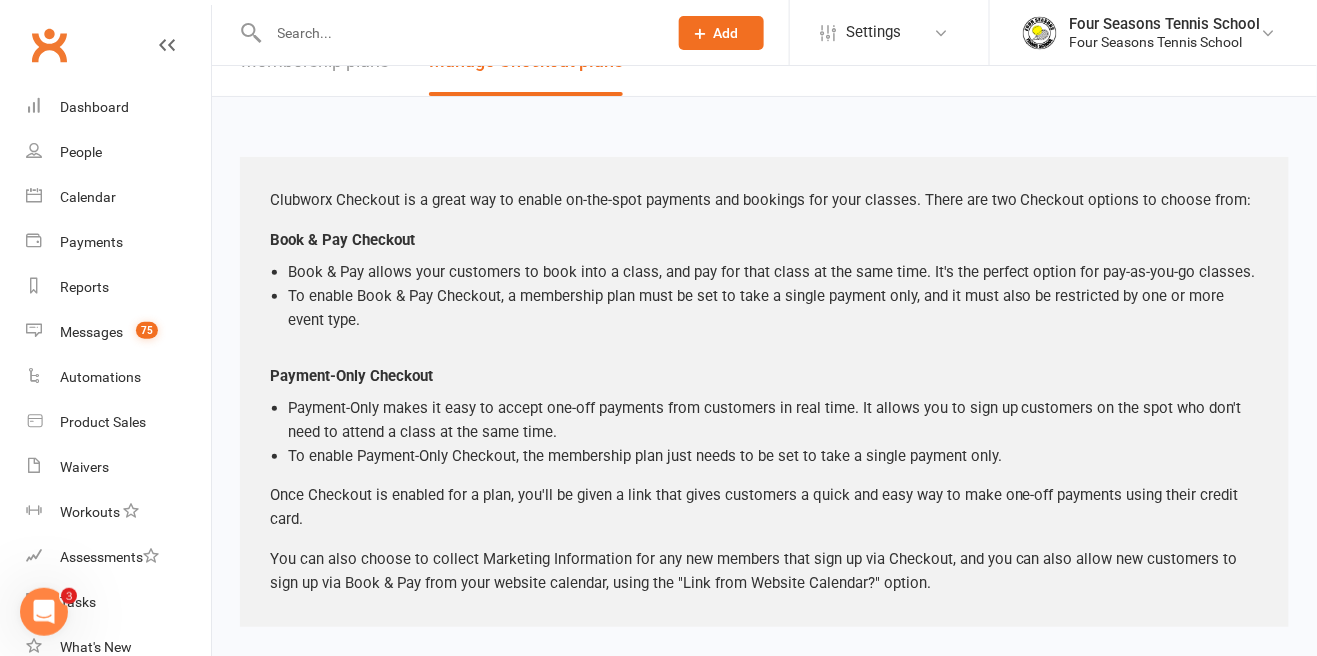 scroll, scrollTop: 0, scrollLeft: 0, axis: both 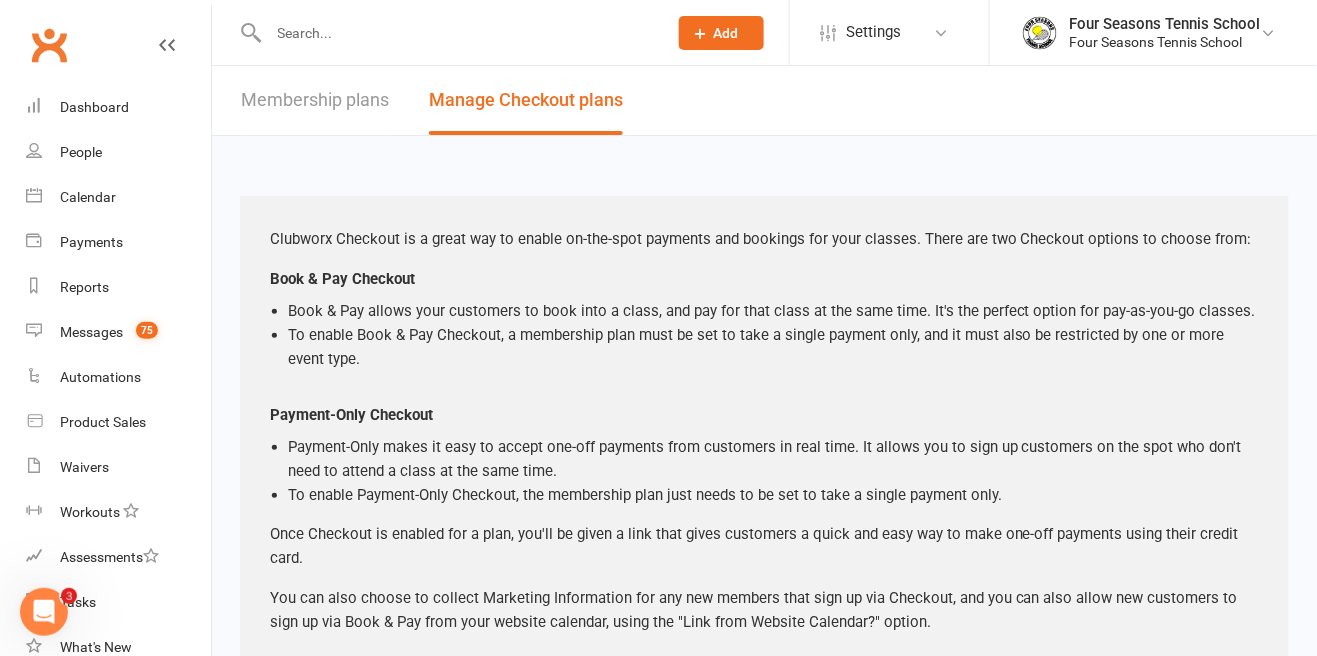 click on "Membership plans" at bounding box center [315, 100] 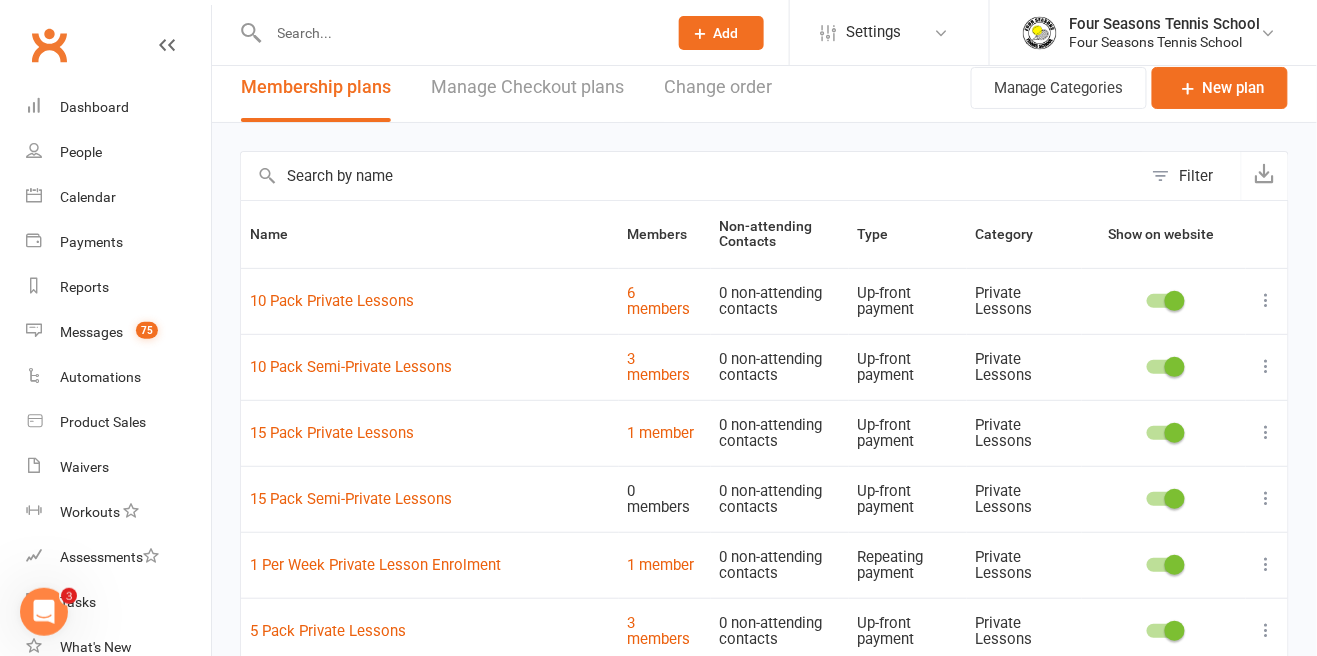 scroll, scrollTop: 0, scrollLeft: 0, axis: both 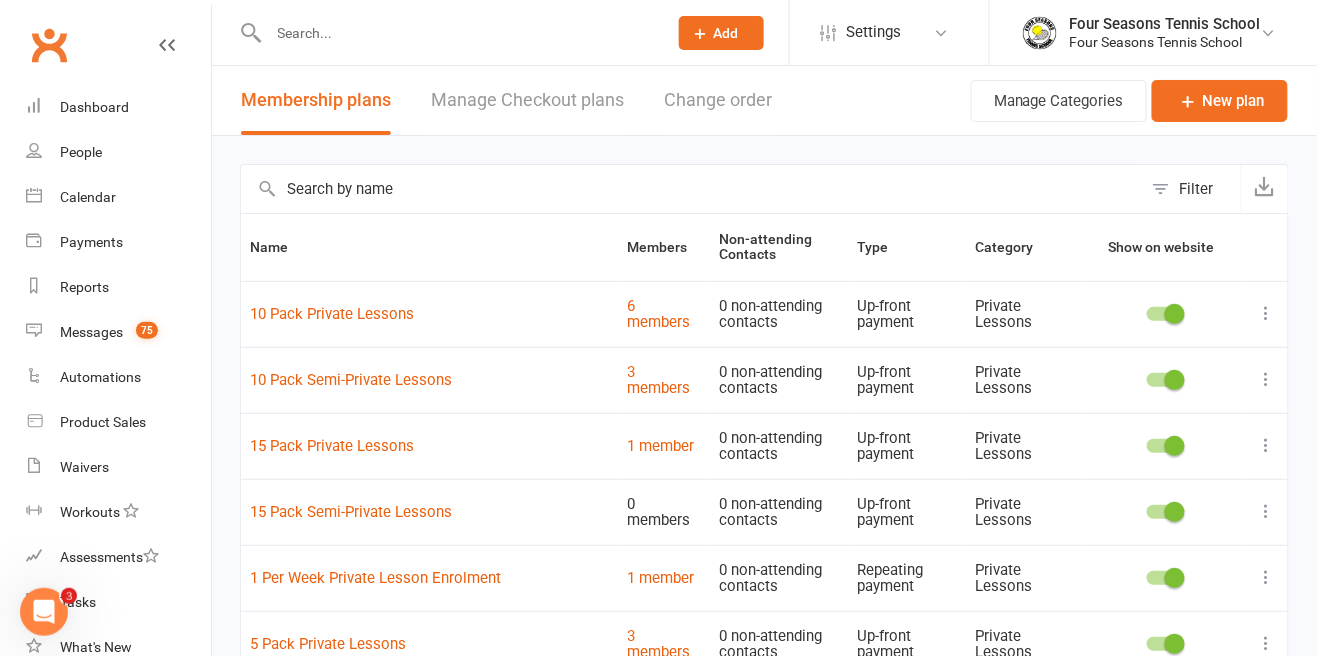 click on "Manage Checkout plans" at bounding box center (527, 100) 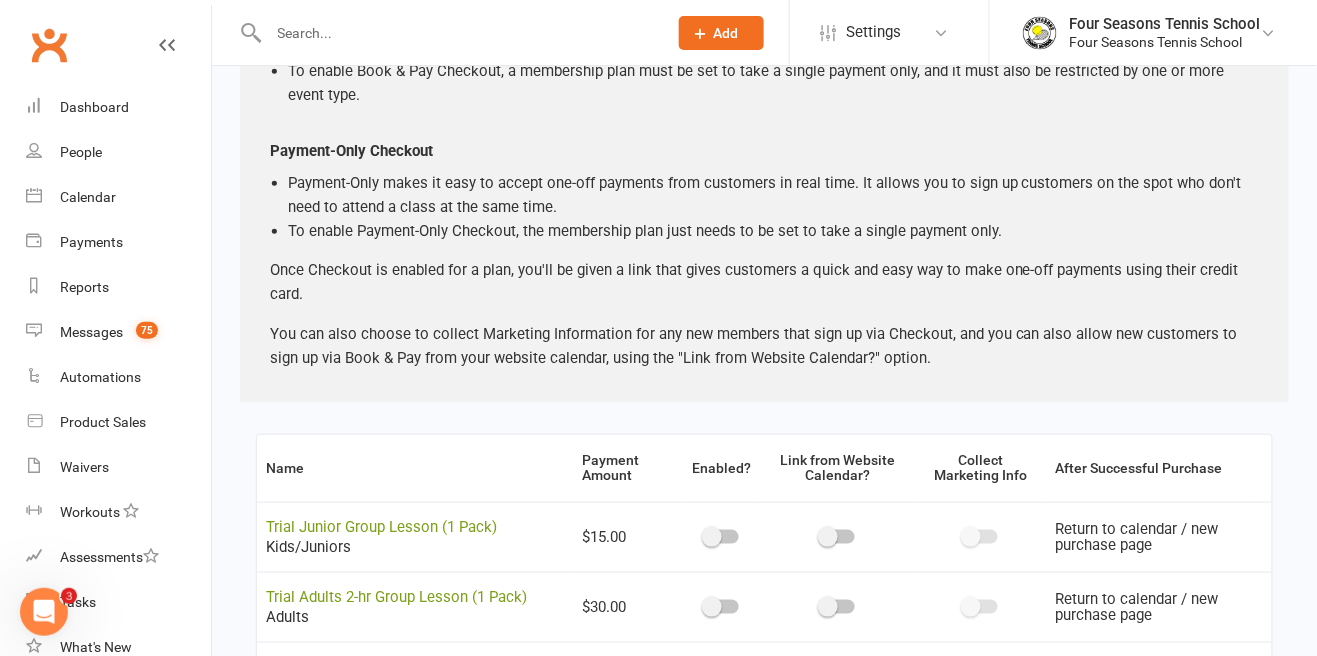scroll, scrollTop: 0, scrollLeft: 0, axis: both 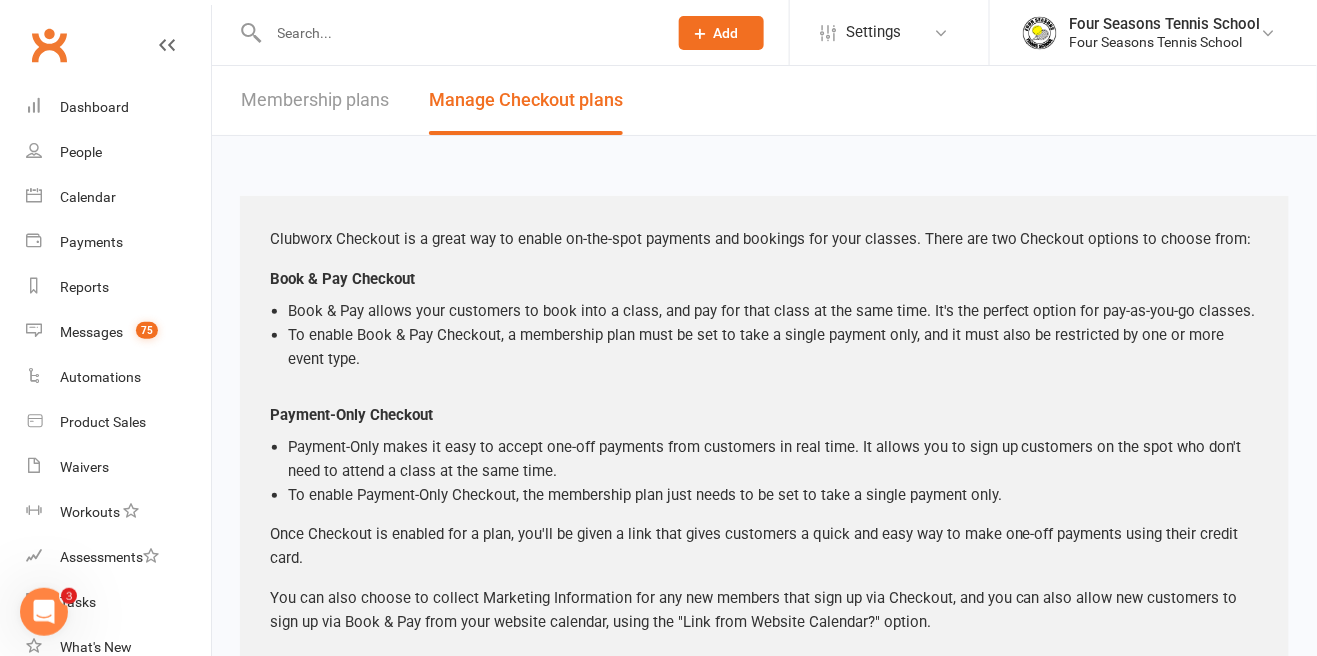 click on "Membership plans" at bounding box center (315, 100) 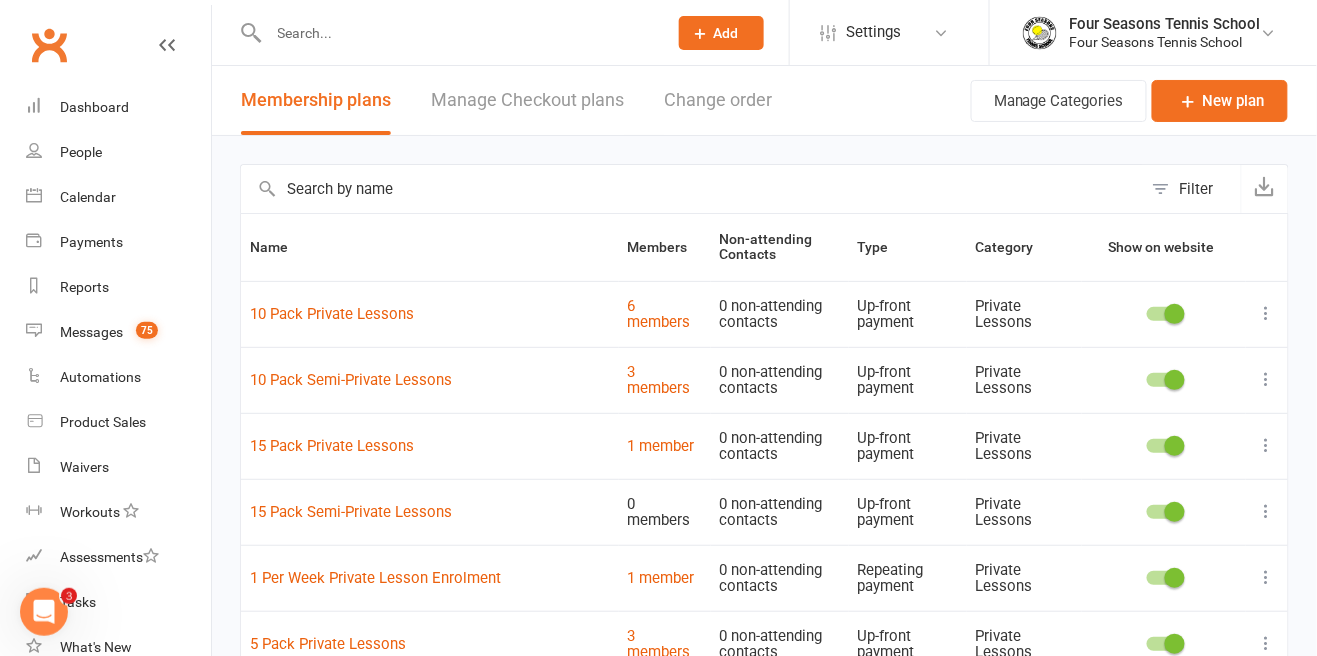 click on "Change order" at bounding box center (718, 100) 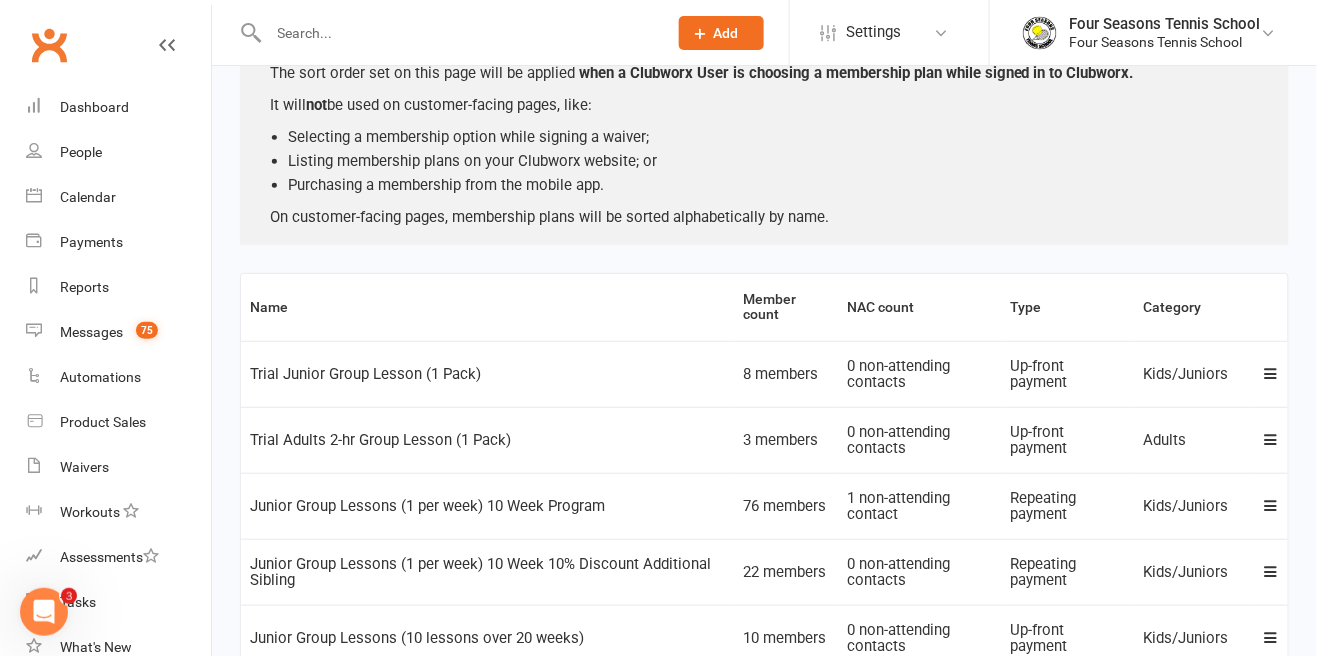scroll, scrollTop: 0, scrollLeft: 0, axis: both 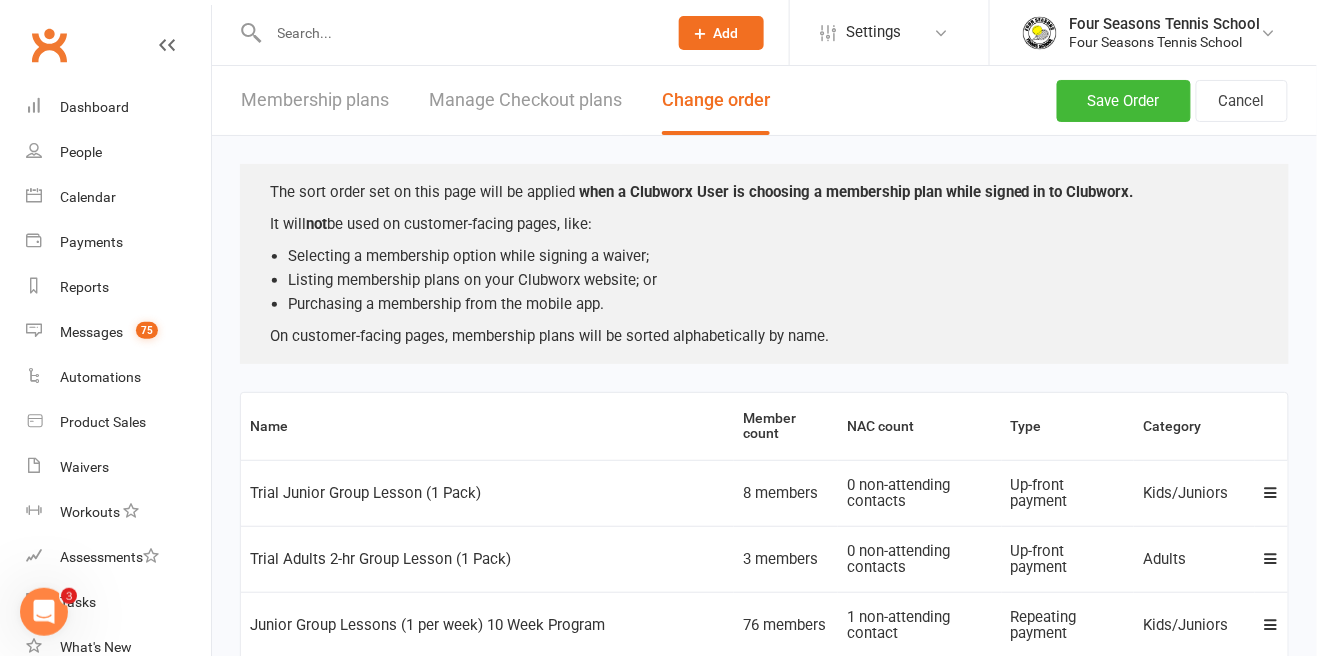 click on "Membership plans" at bounding box center (315, 100) 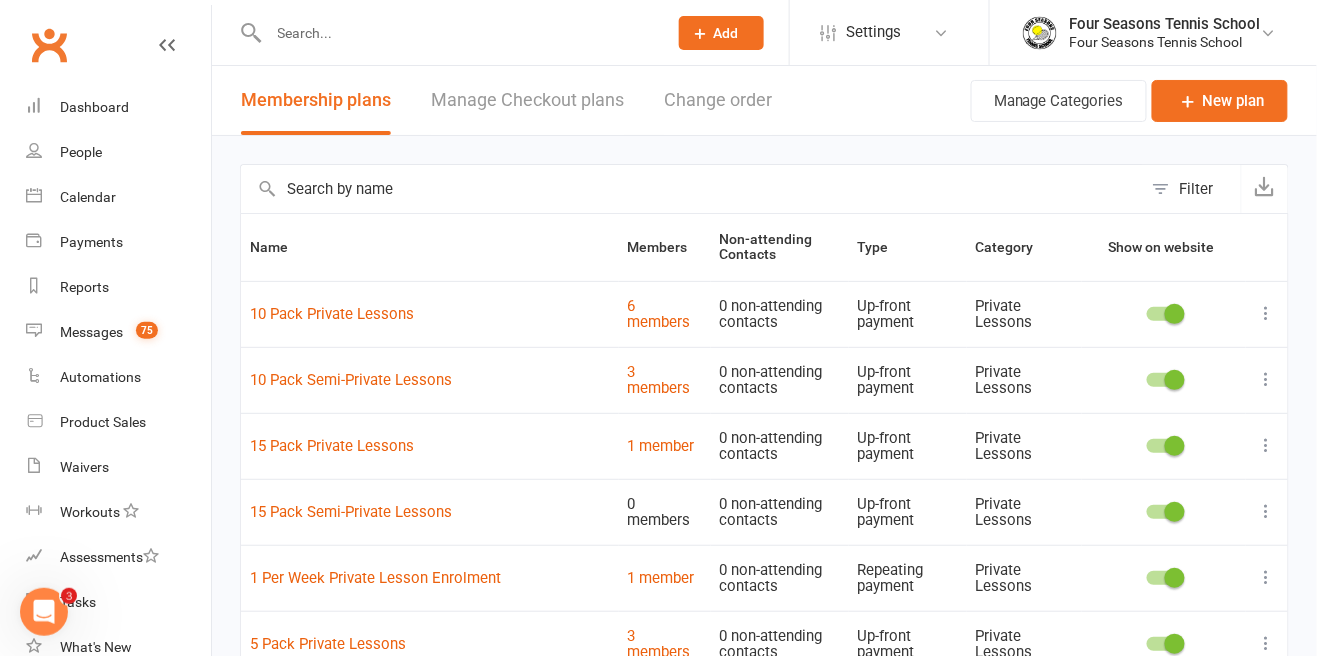 click on "Manage Checkout plans" at bounding box center (527, 100) 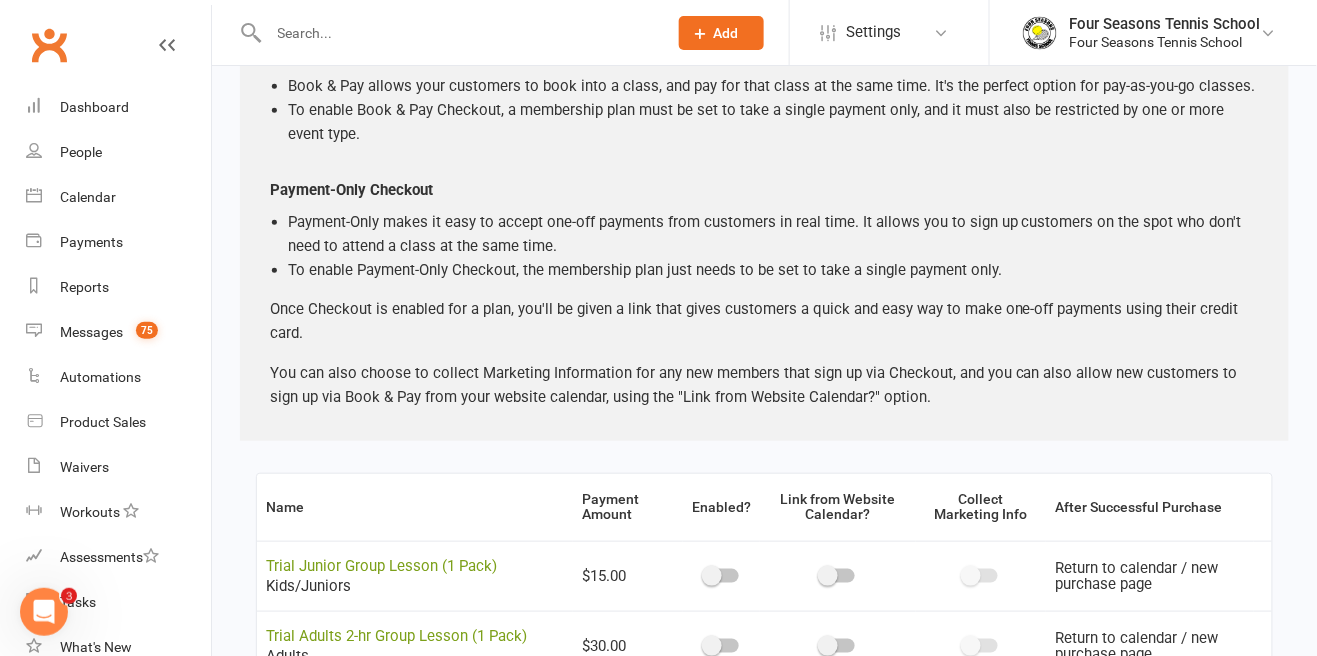 scroll, scrollTop: 0, scrollLeft: 0, axis: both 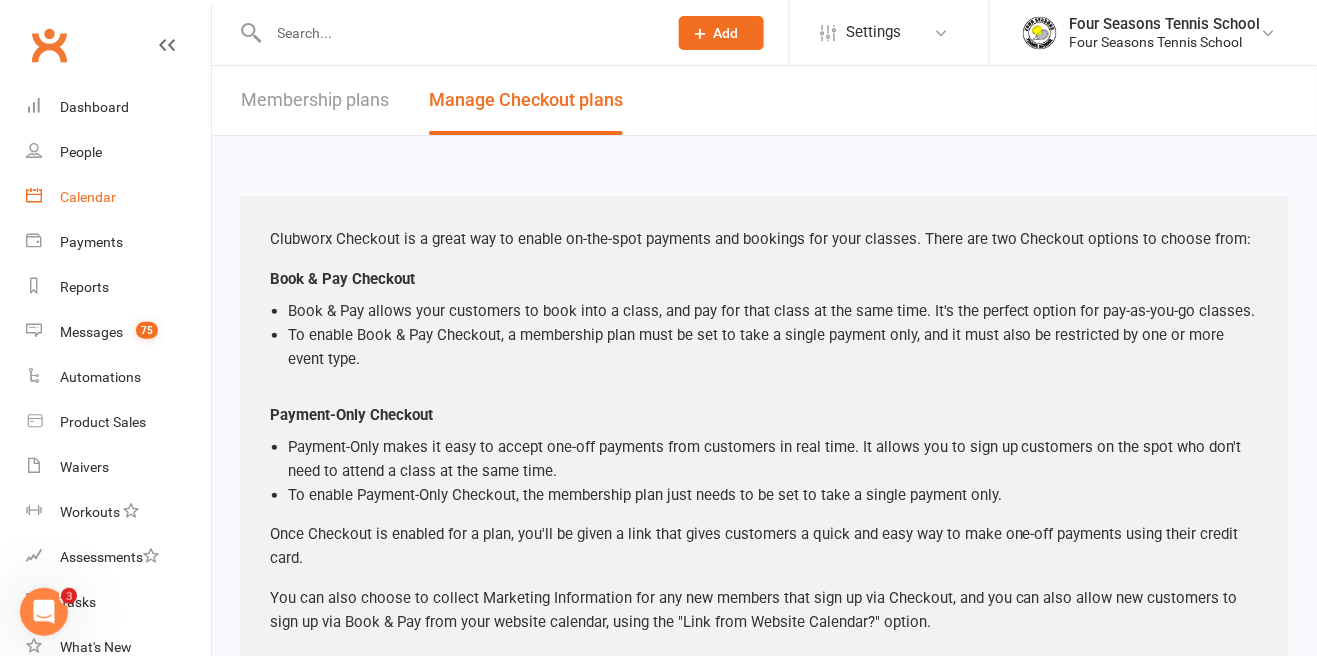 click on "Calendar" at bounding box center (118, 197) 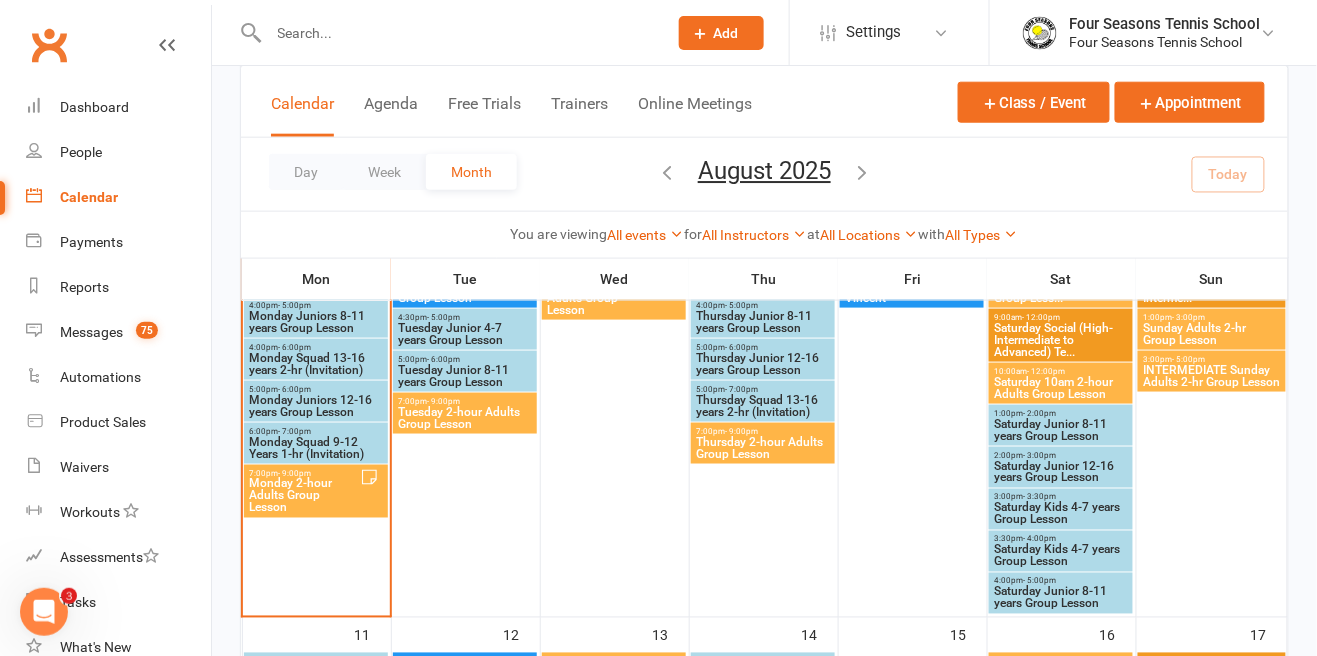 scroll, scrollTop: 536, scrollLeft: 0, axis: vertical 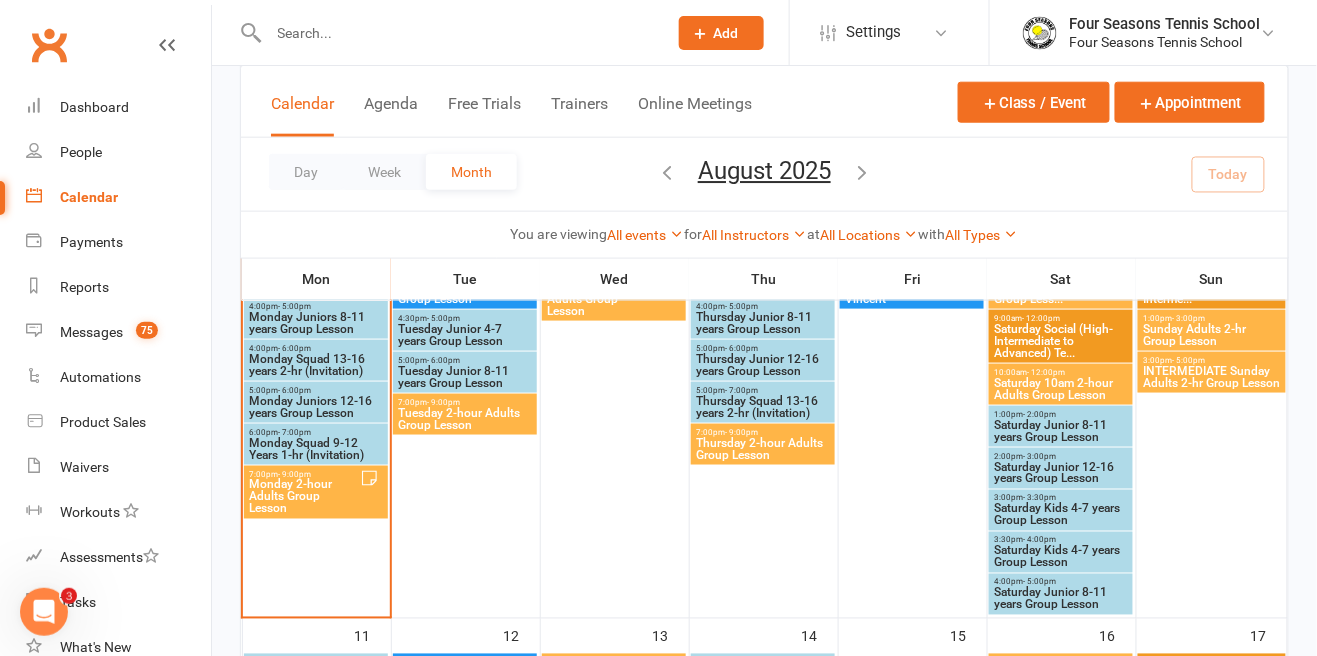 click on "Monday Squad 9-12 Years 1-hr (Invitation)" at bounding box center [316, 449] 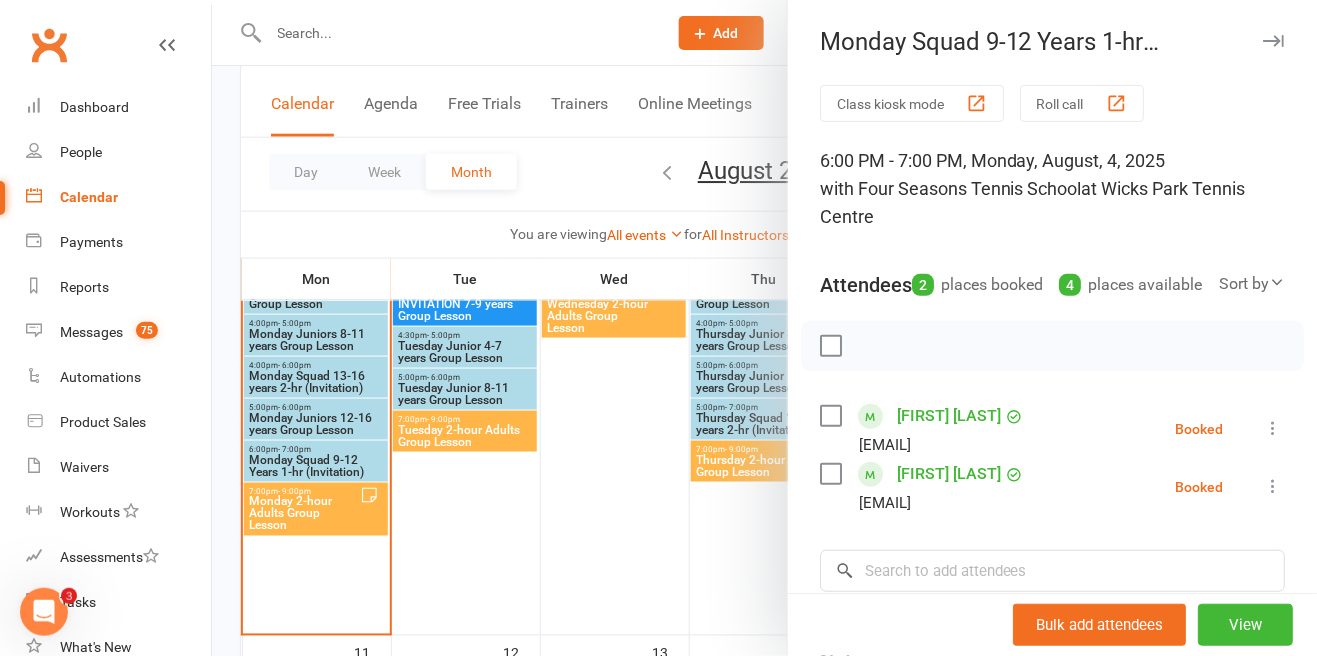 scroll, scrollTop: 514, scrollLeft: 0, axis: vertical 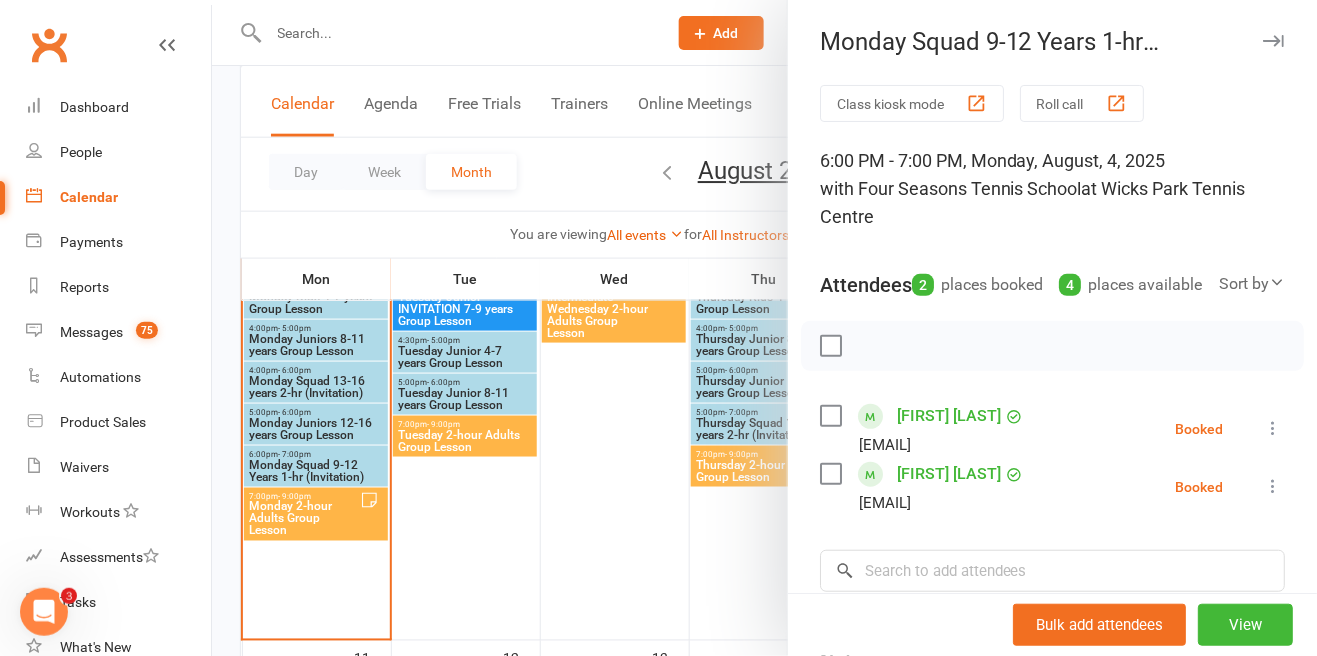 click at bounding box center (764, 328) 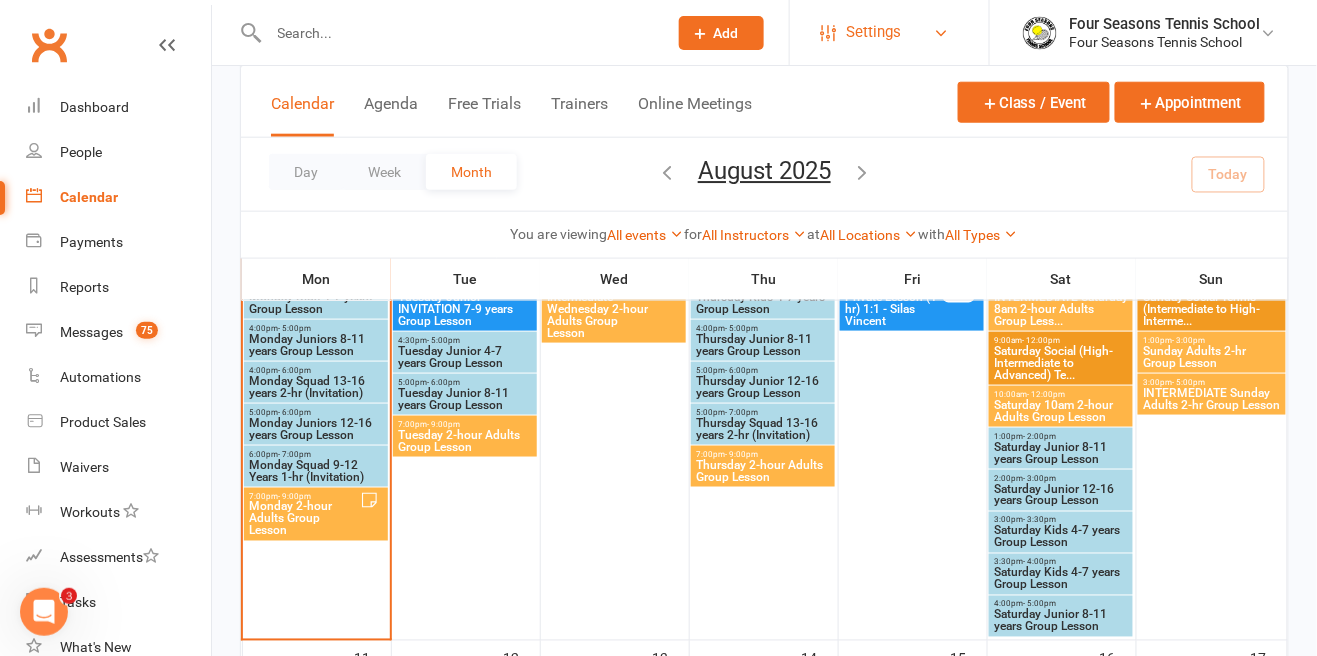 click on "Settings" at bounding box center [873, 32] 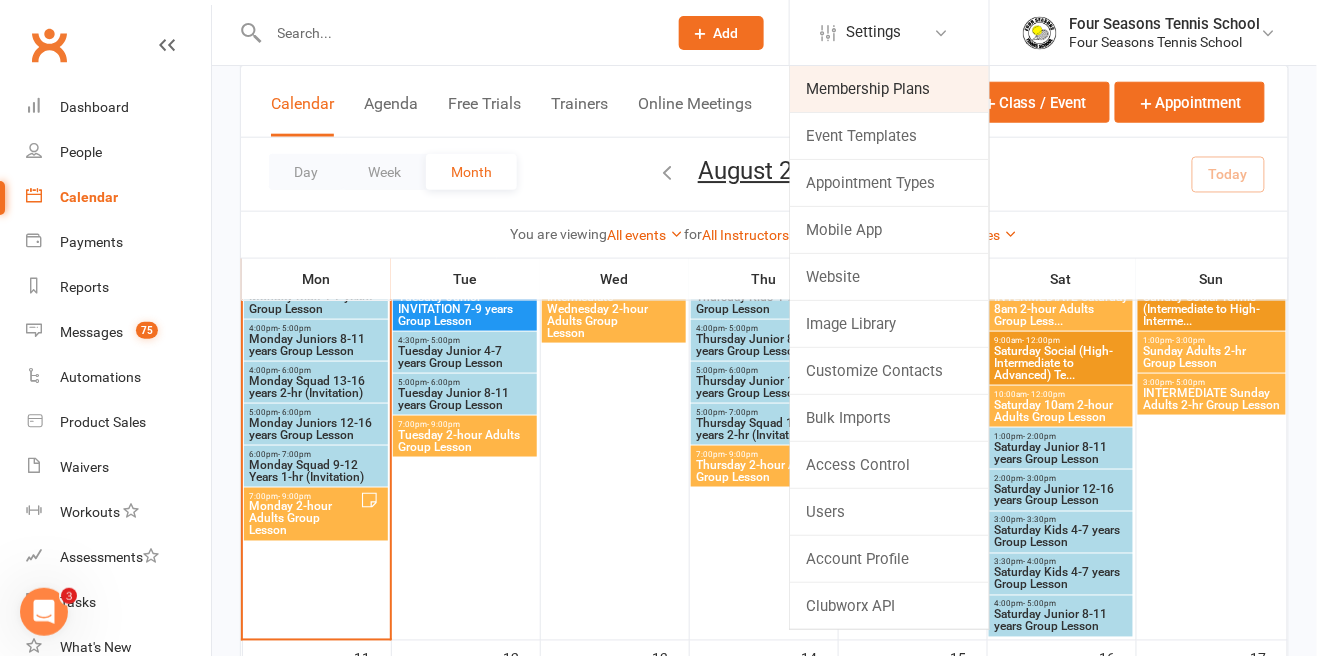 click on "Membership Plans" at bounding box center [889, 89] 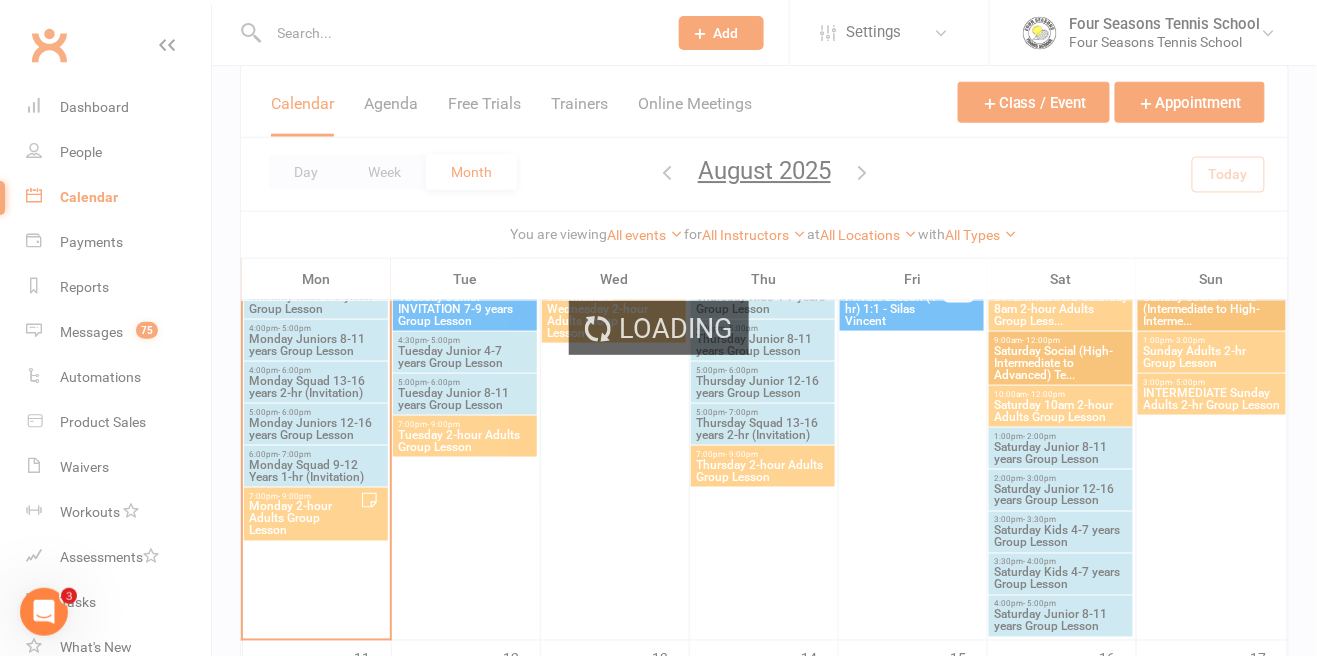 scroll, scrollTop: 0, scrollLeft: 0, axis: both 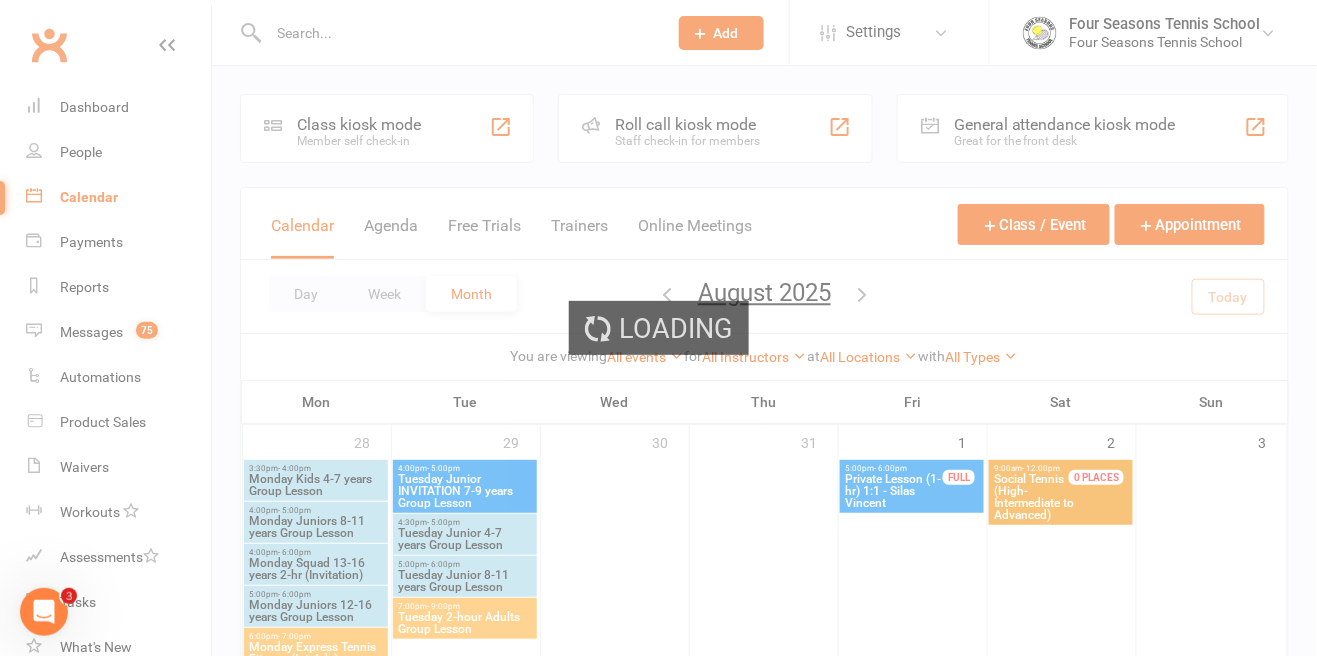 select on "50" 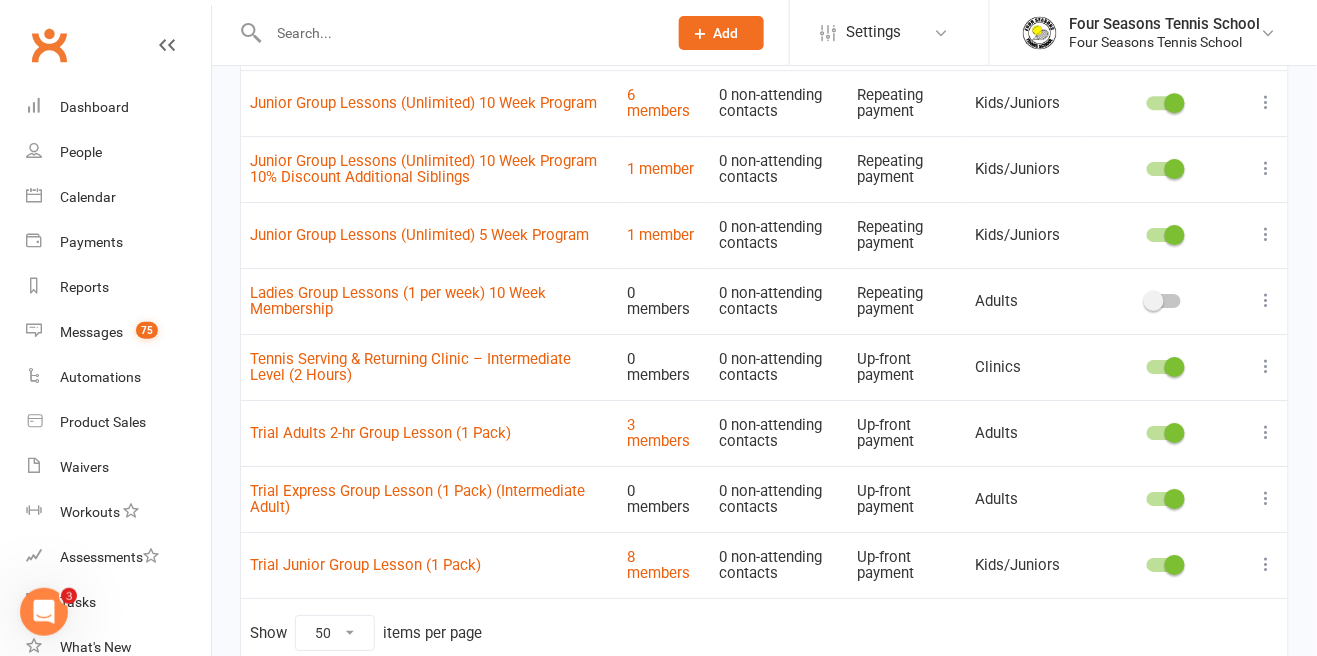 scroll, scrollTop: 1662, scrollLeft: 0, axis: vertical 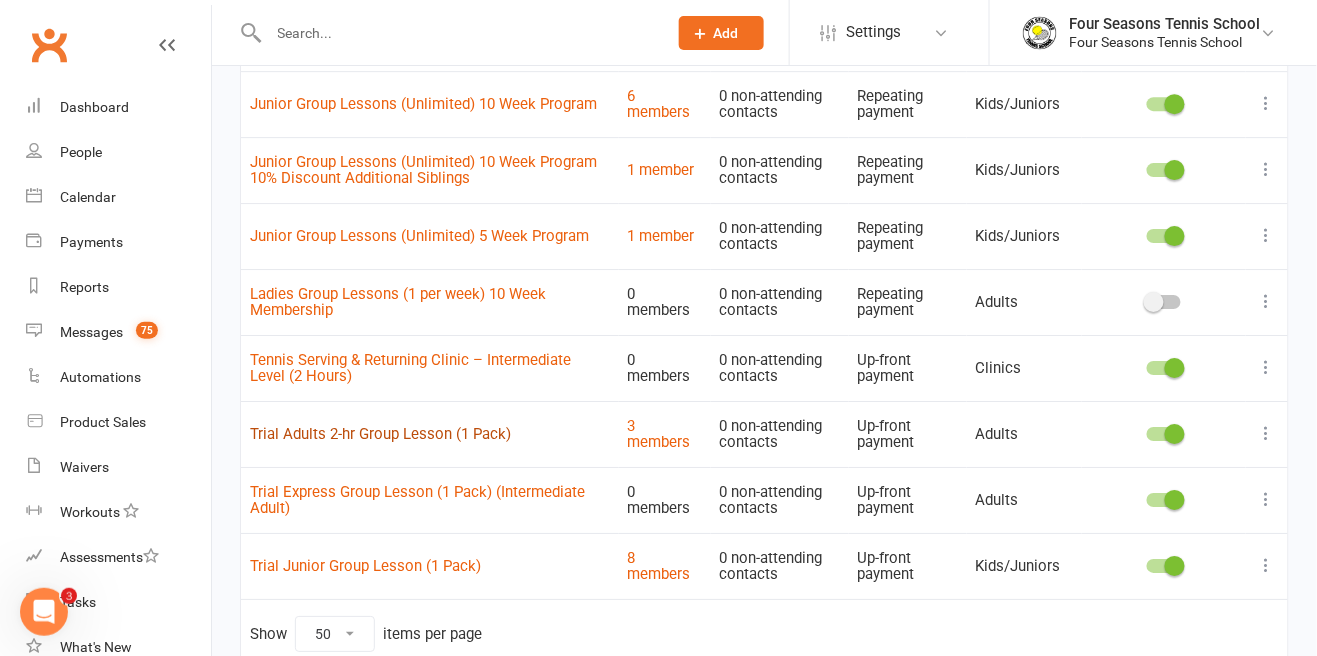 click on "Trial Adults 2-hr Group Lesson (1 Pack)" at bounding box center [380, 434] 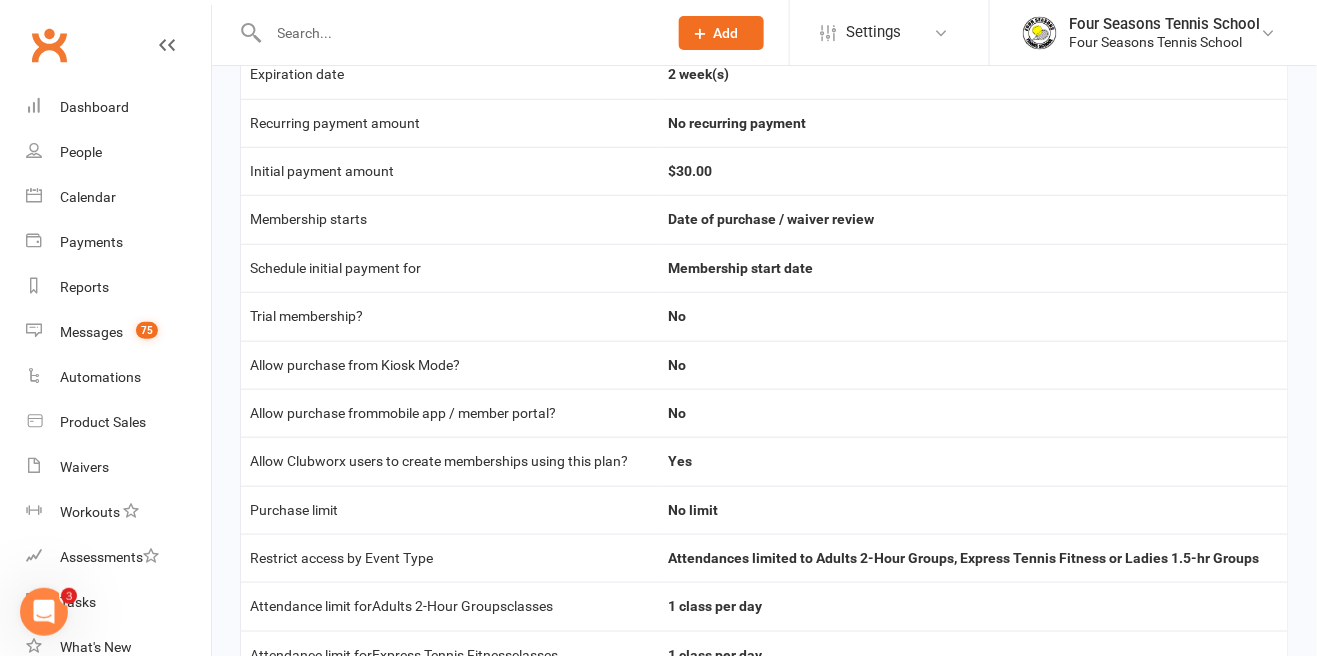 scroll, scrollTop: 274, scrollLeft: 0, axis: vertical 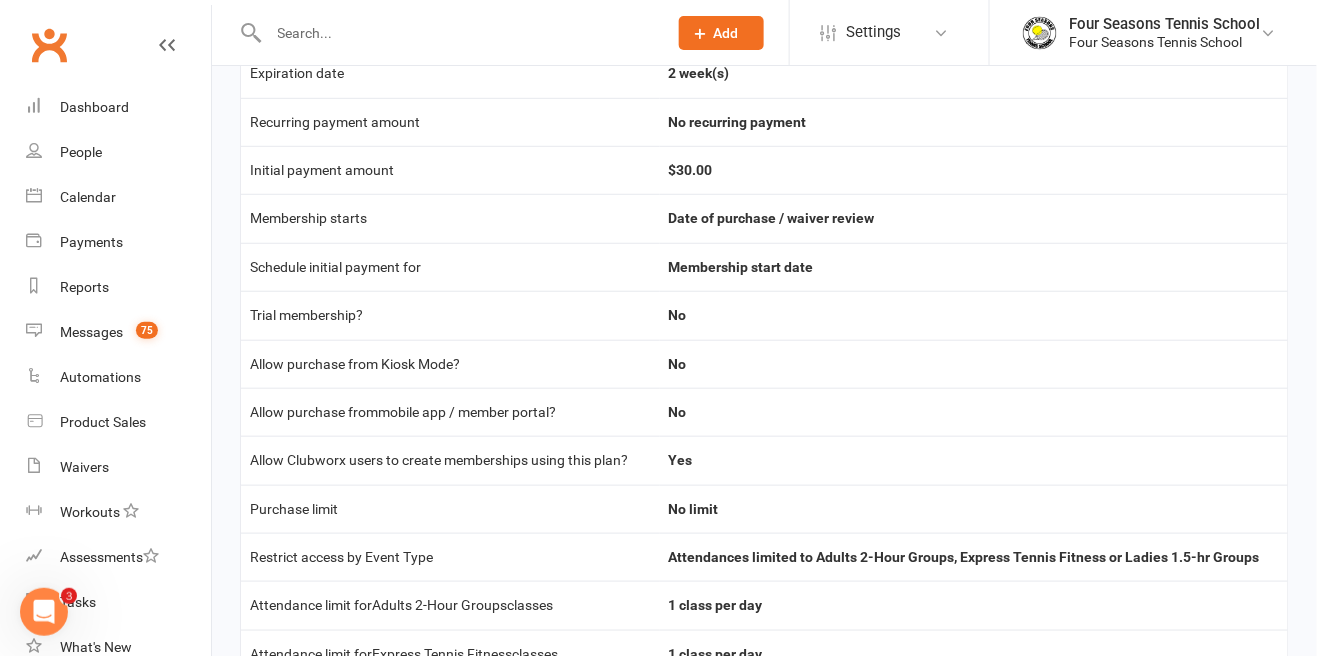 select on "50" 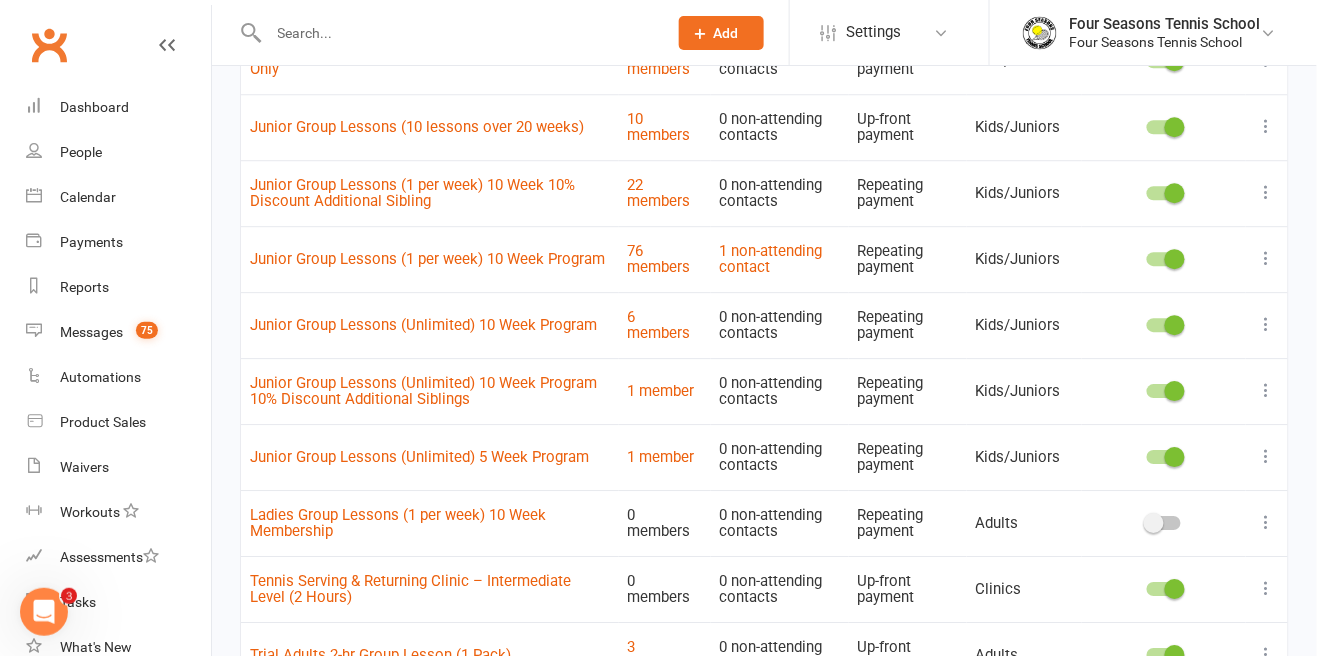 scroll, scrollTop: 1448, scrollLeft: 0, axis: vertical 